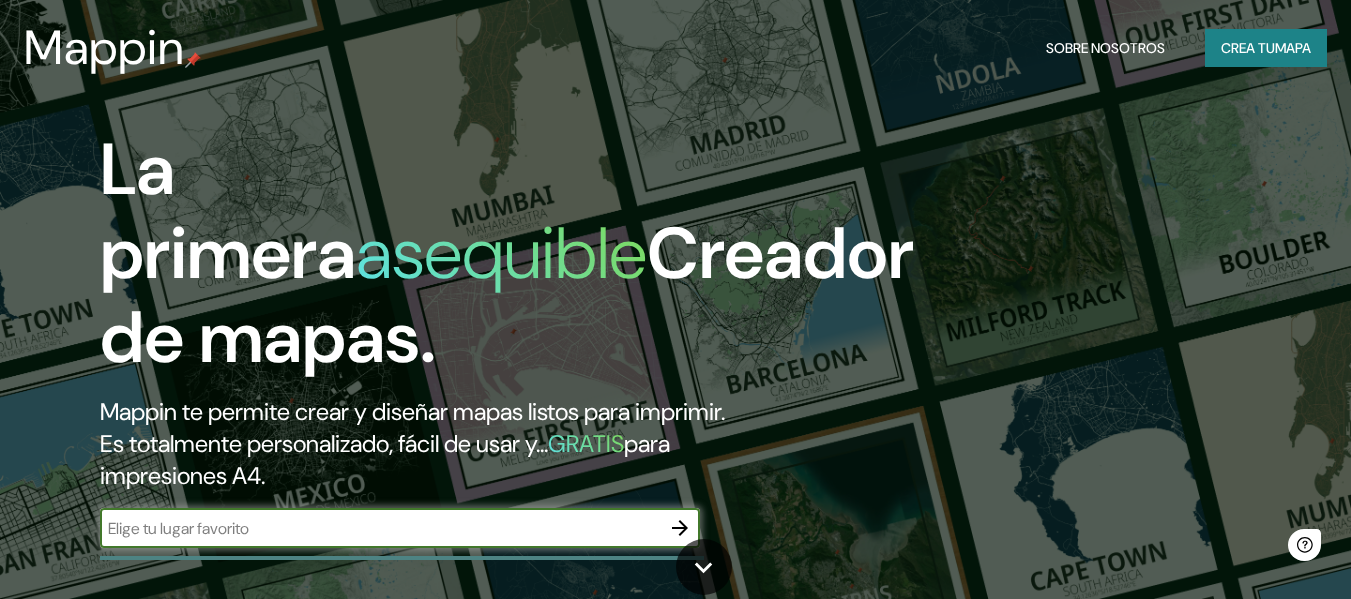 scroll, scrollTop: 0, scrollLeft: 0, axis: both 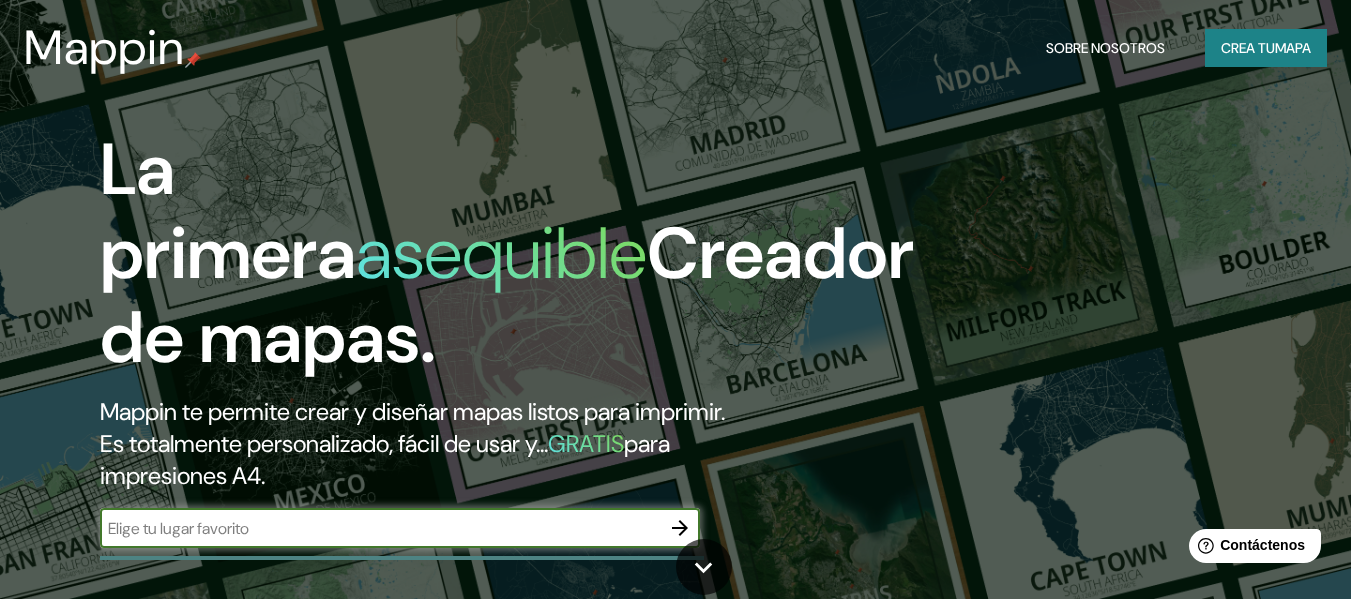 click on "Crea tu" at bounding box center [1248, 48] 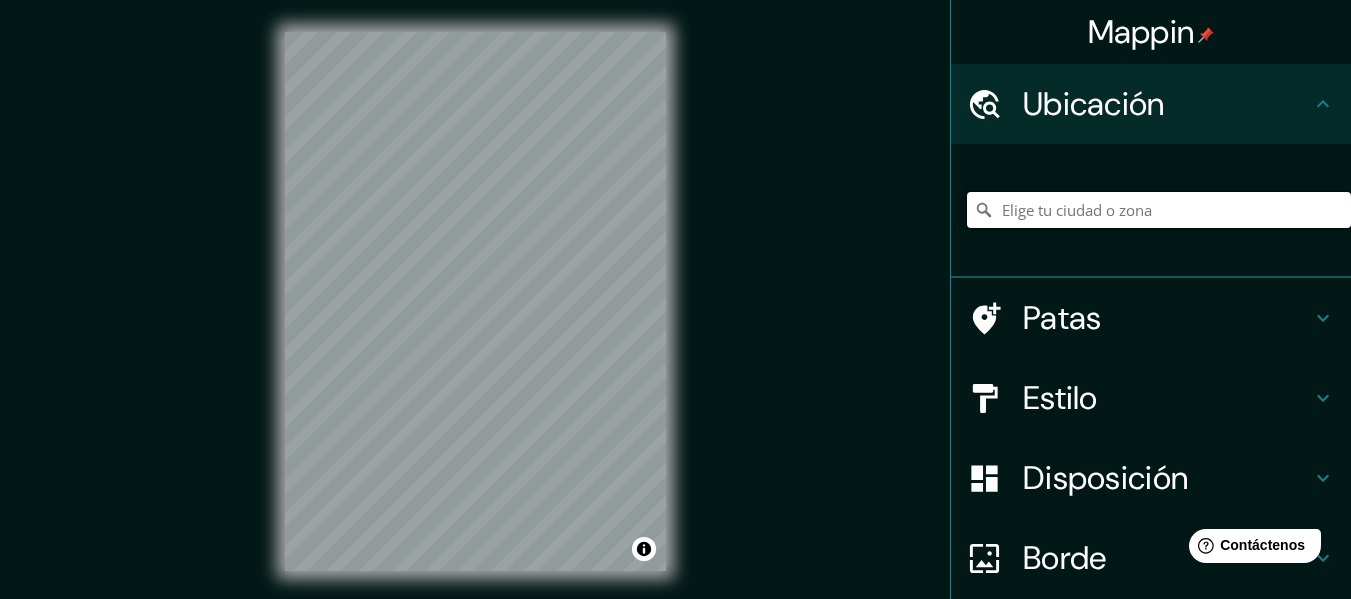 click at bounding box center (1159, 210) 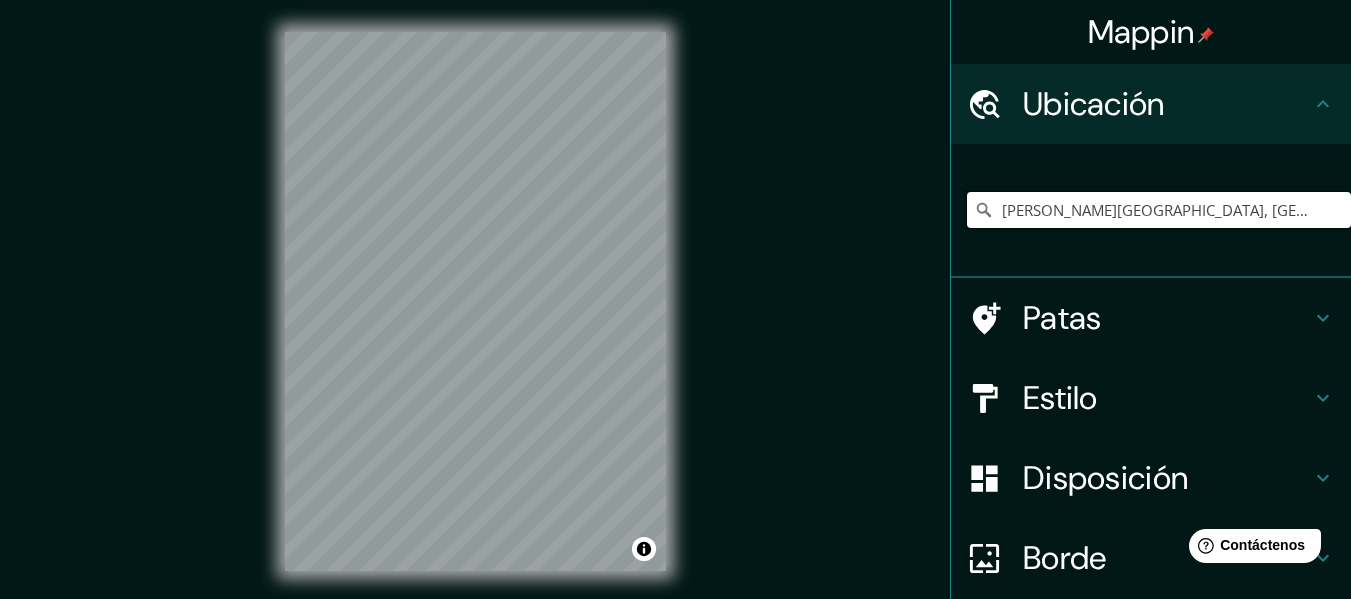 scroll, scrollTop: 0, scrollLeft: 0, axis: both 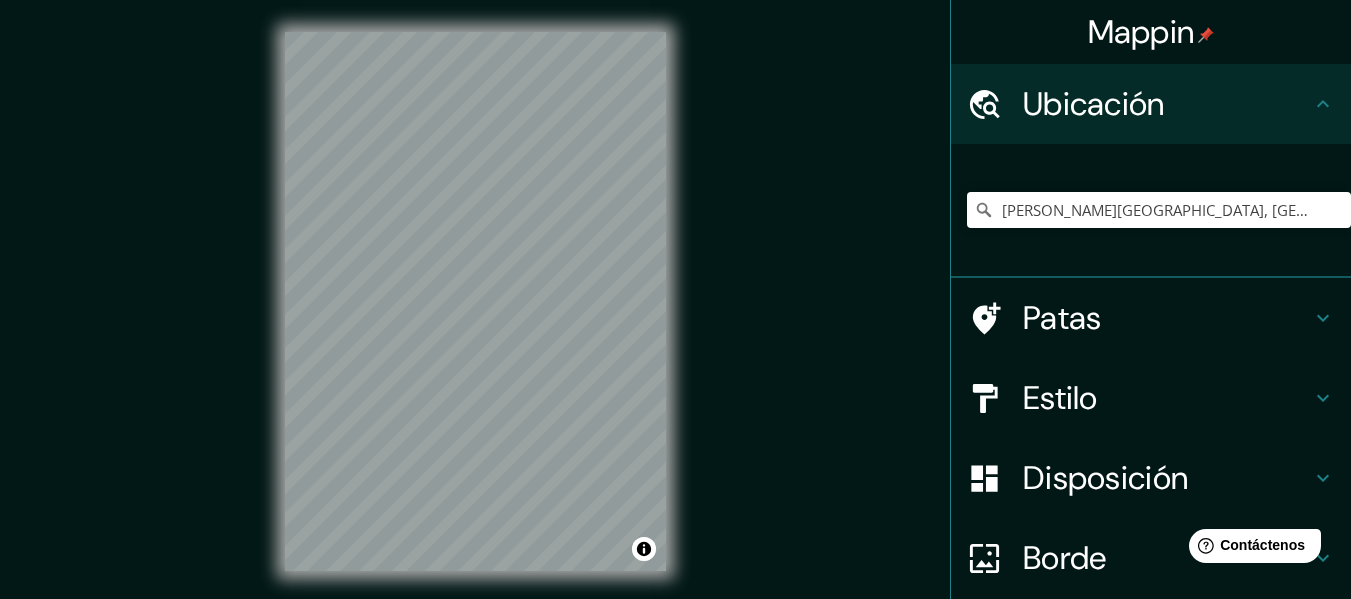 click 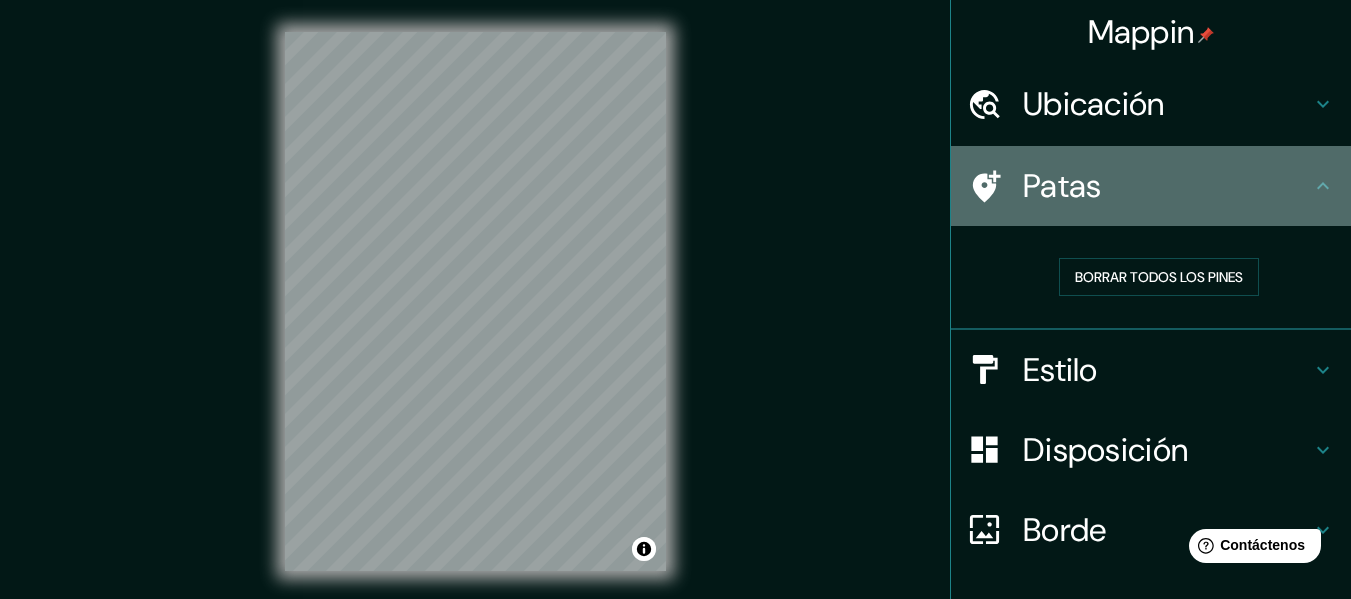 click 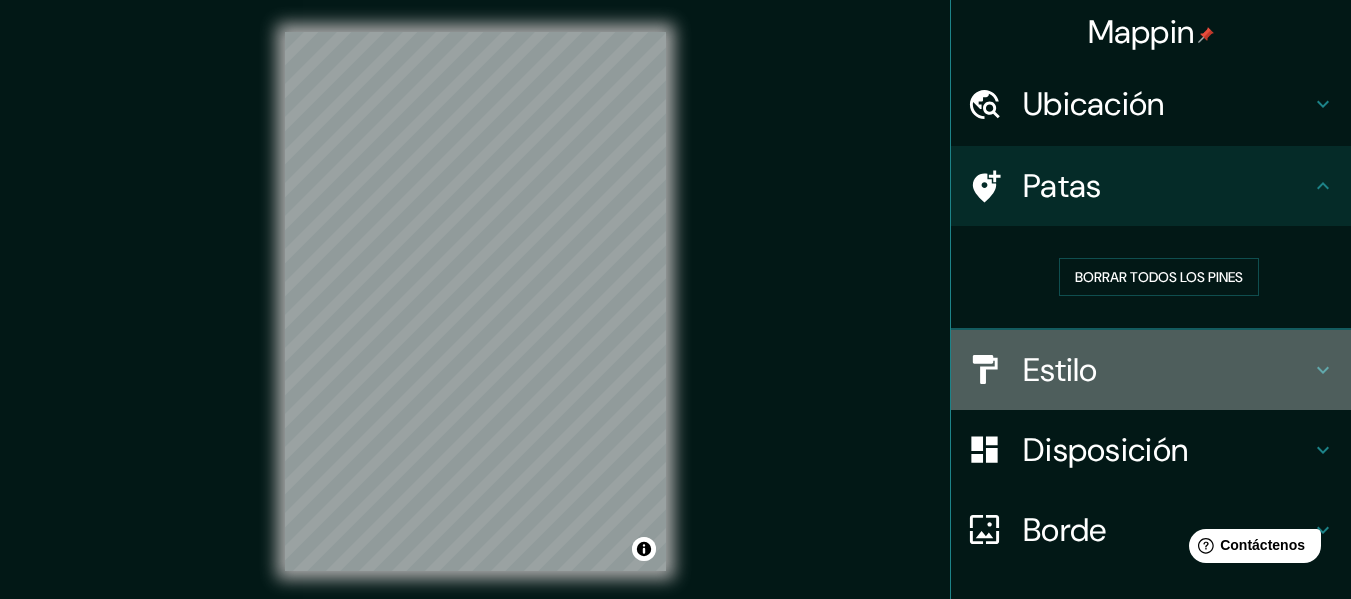 click 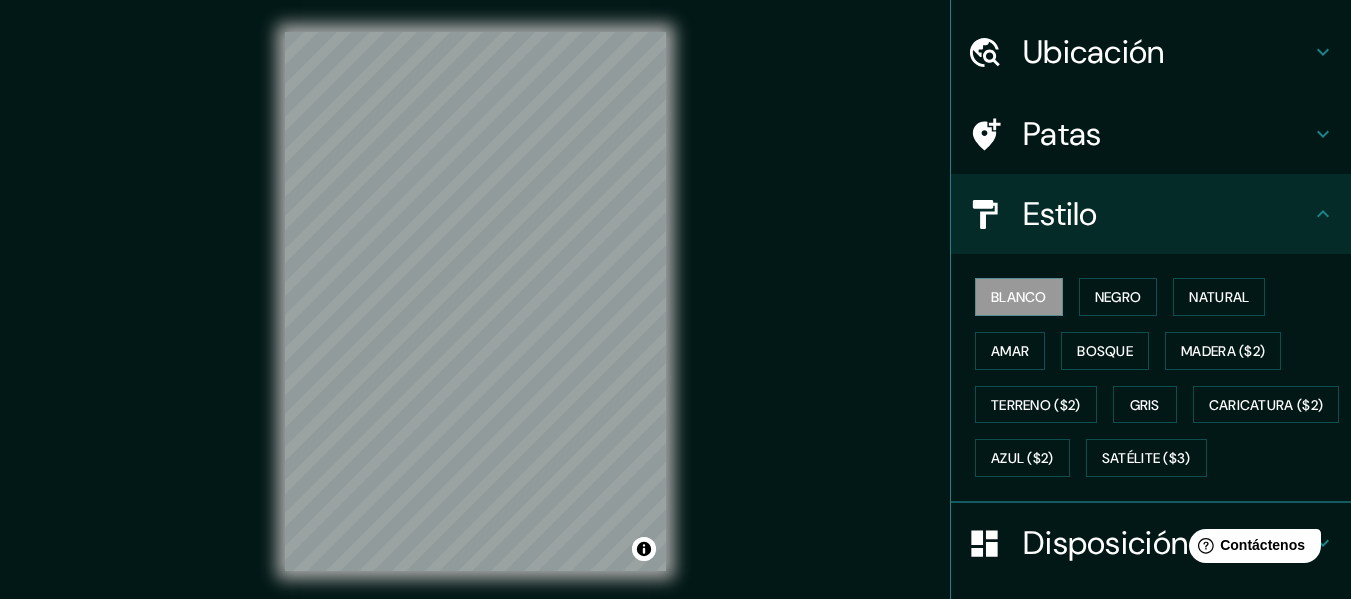 scroll, scrollTop: 100, scrollLeft: 0, axis: vertical 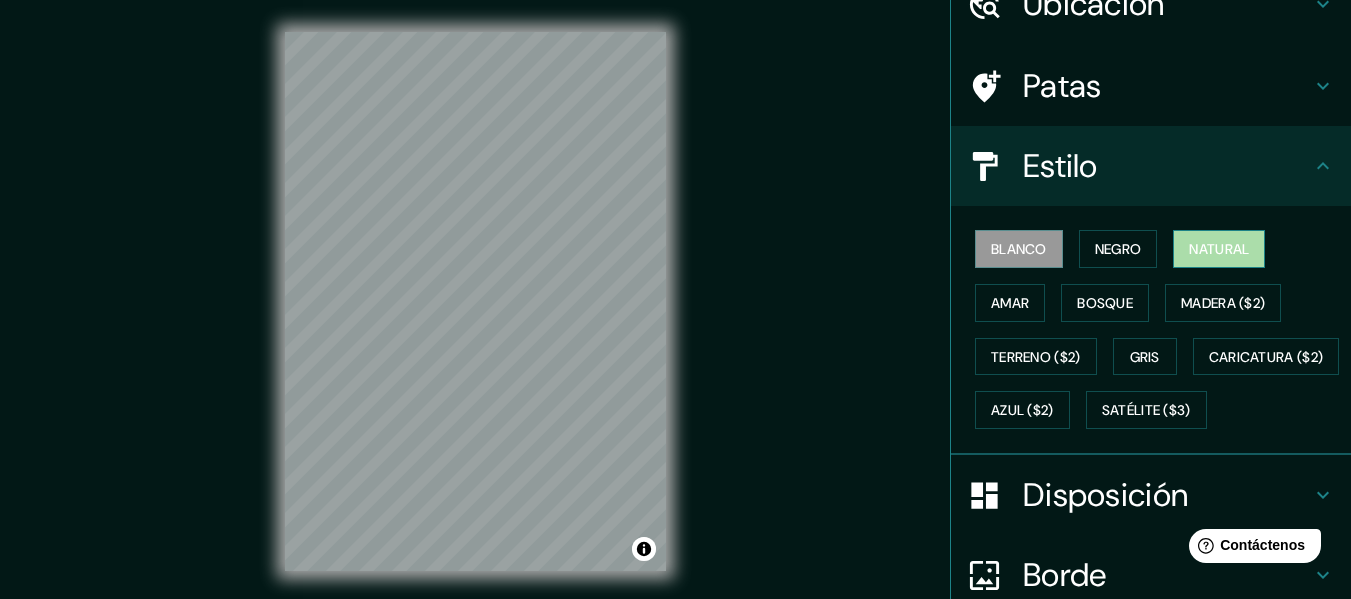 click on "Natural" at bounding box center [1219, 249] 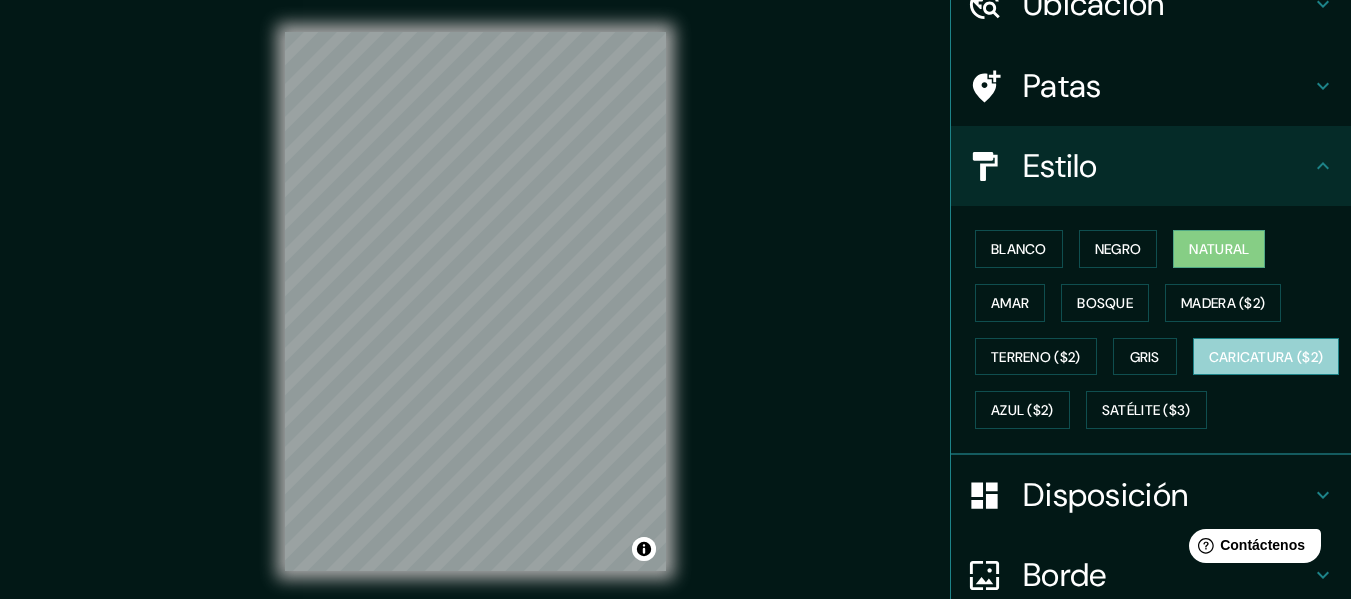 click on "Caricatura ($2)" at bounding box center [1266, 357] 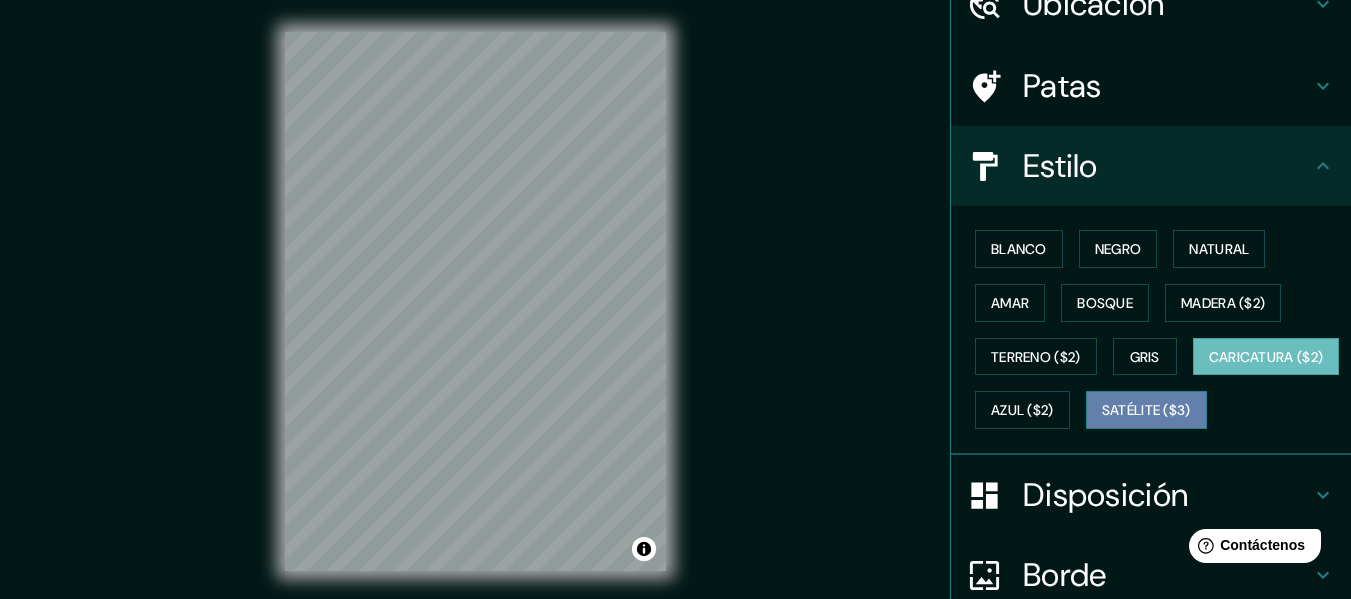 click on "Satélite ($3)" at bounding box center (1146, 411) 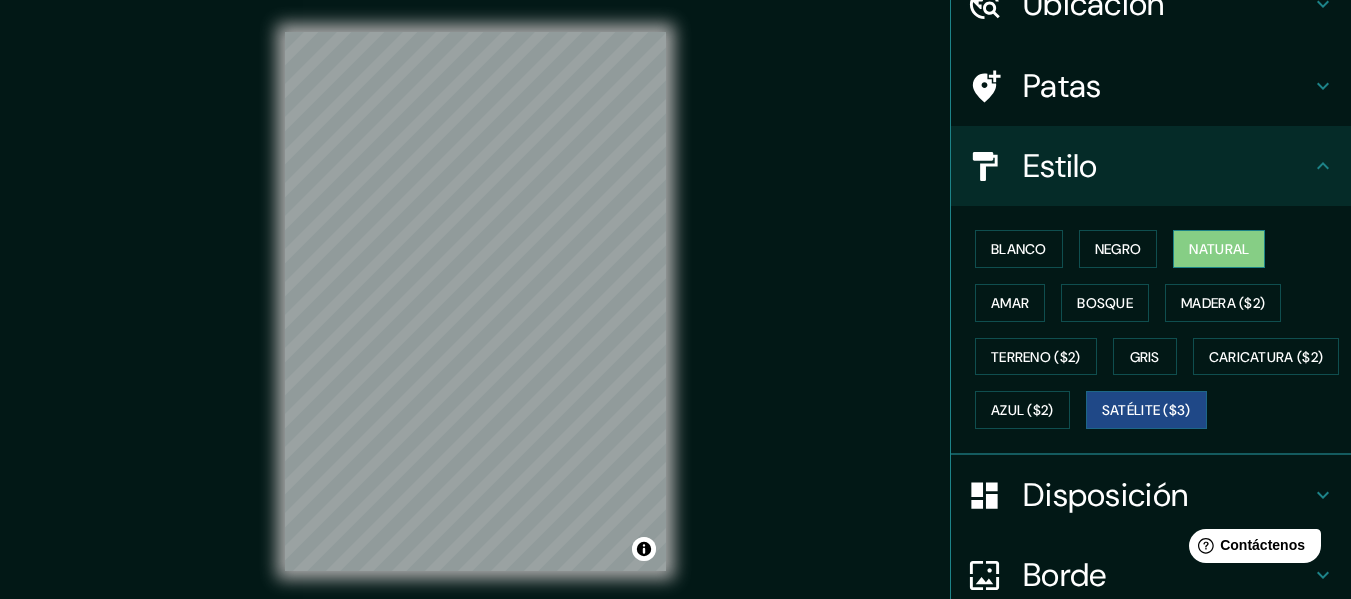 click on "Natural" at bounding box center (1219, 249) 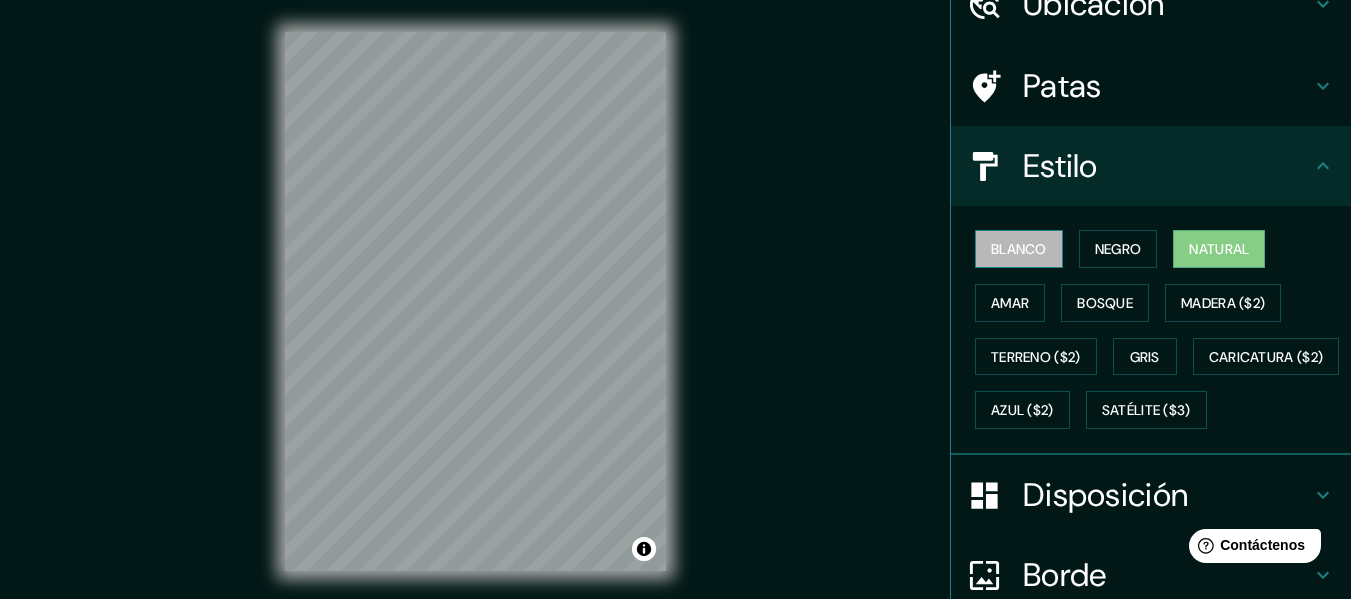 click on "Blanco" at bounding box center [1019, 249] 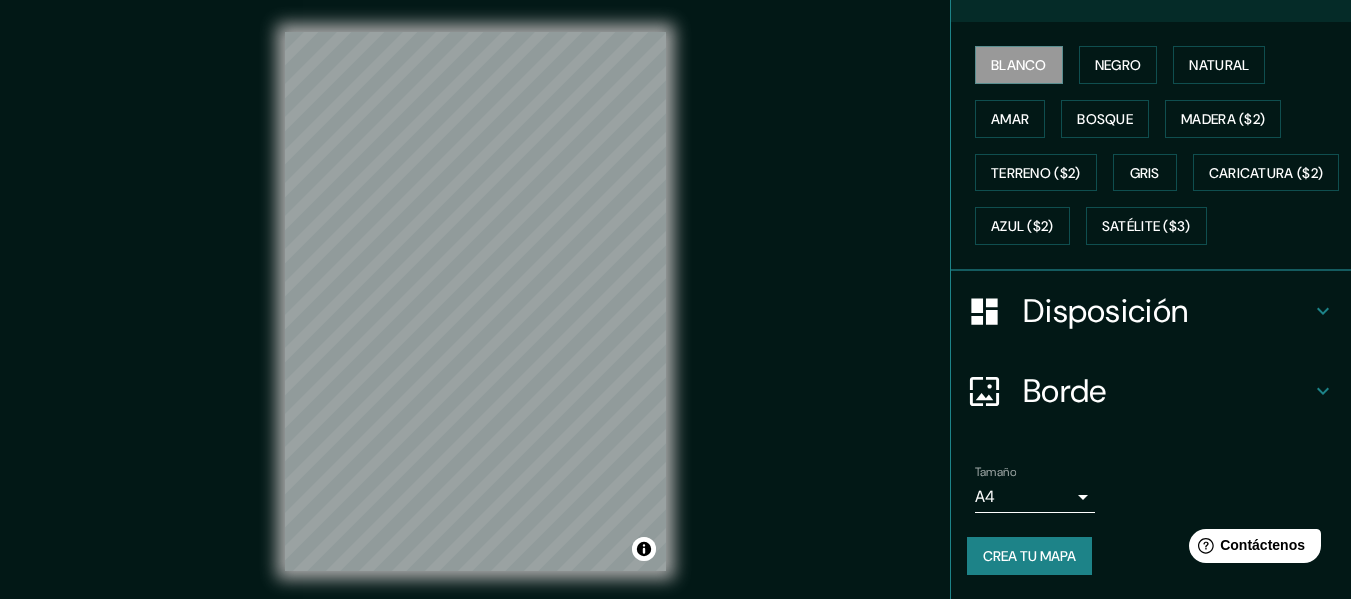 scroll, scrollTop: 337, scrollLeft: 0, axis: vertical 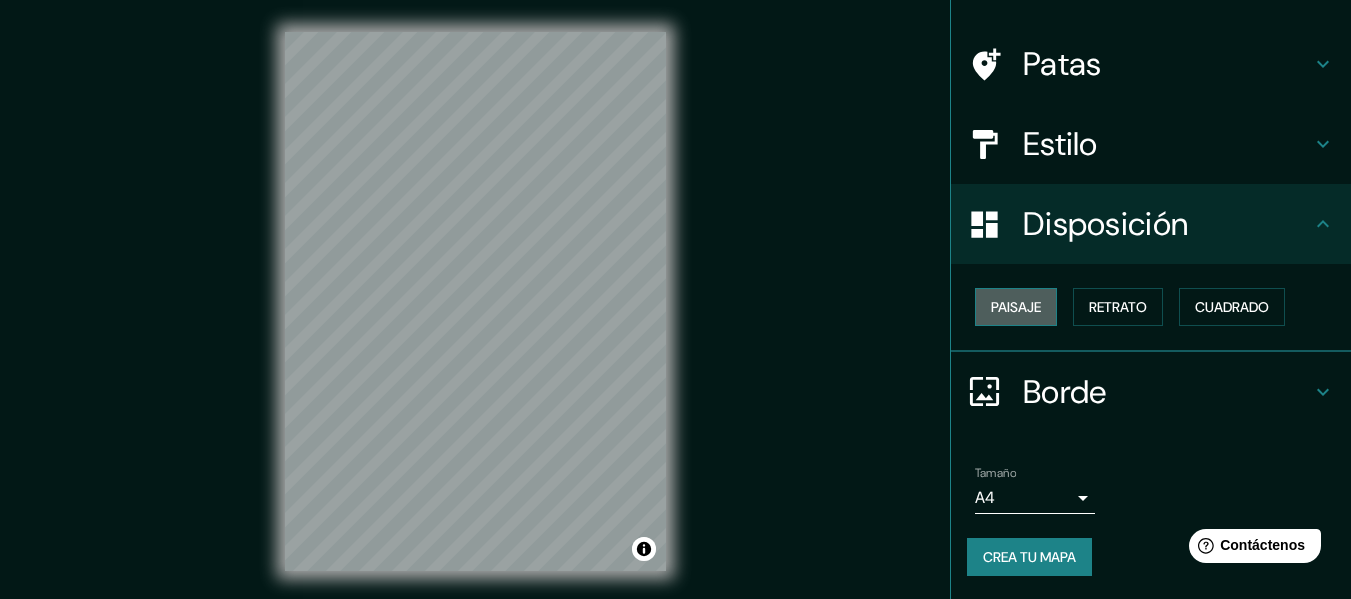click on "Paisaje" at bounding box center (1016, 307) 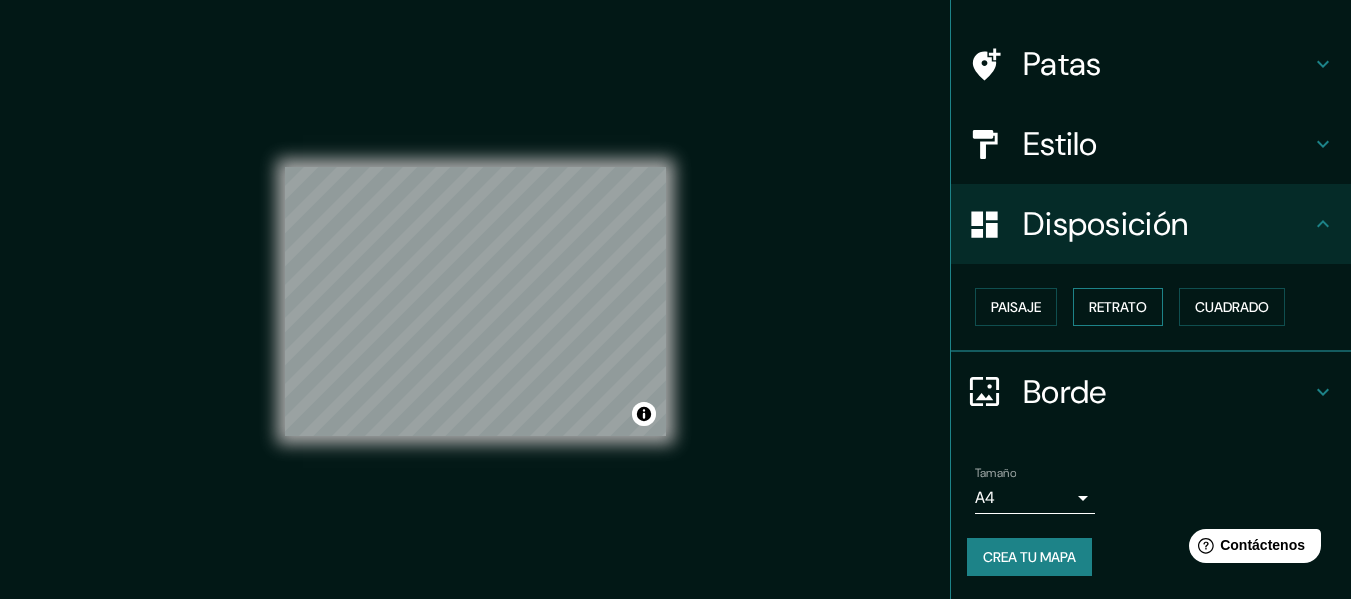 click on "Retrato" at bounding box center [1118, 307] 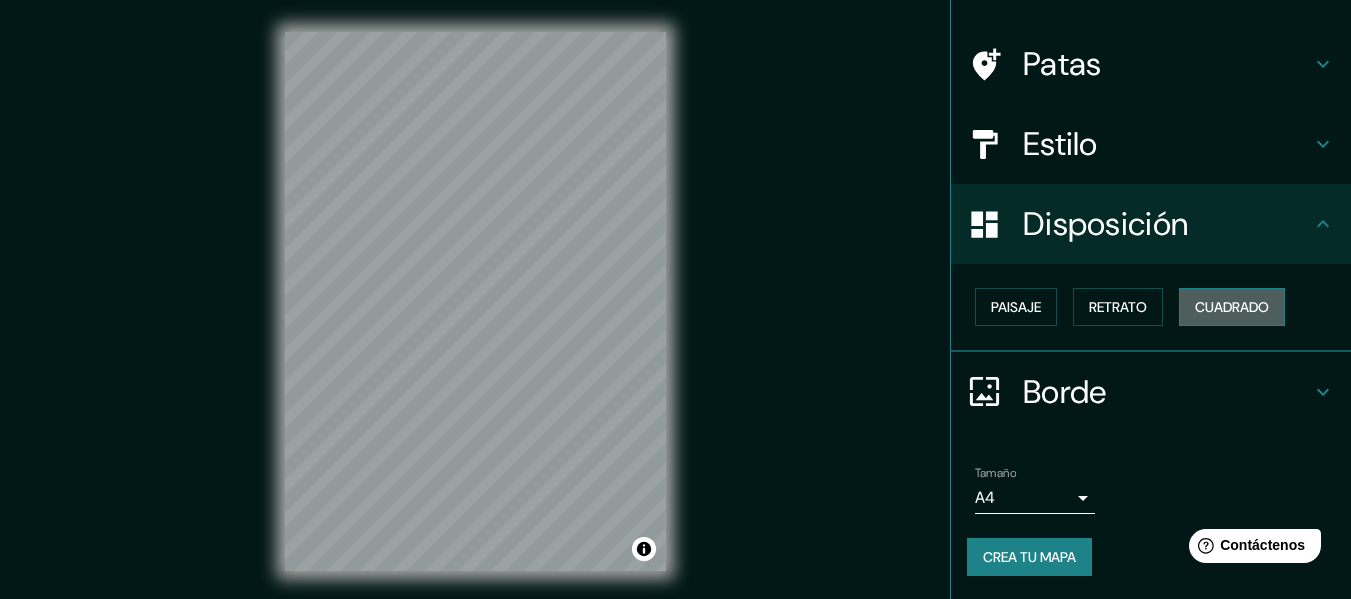 click on "Cuadrado" at bounding box center [1232, 307] 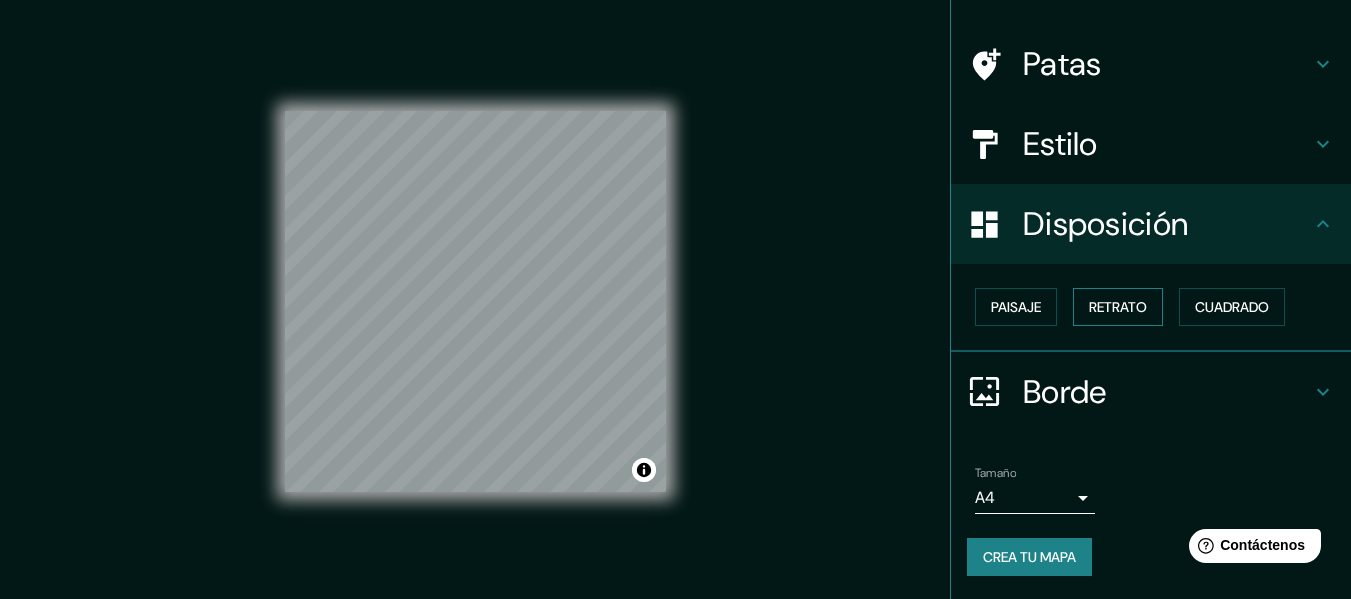 click on "Retrato" at bounding box center (1118, 307) 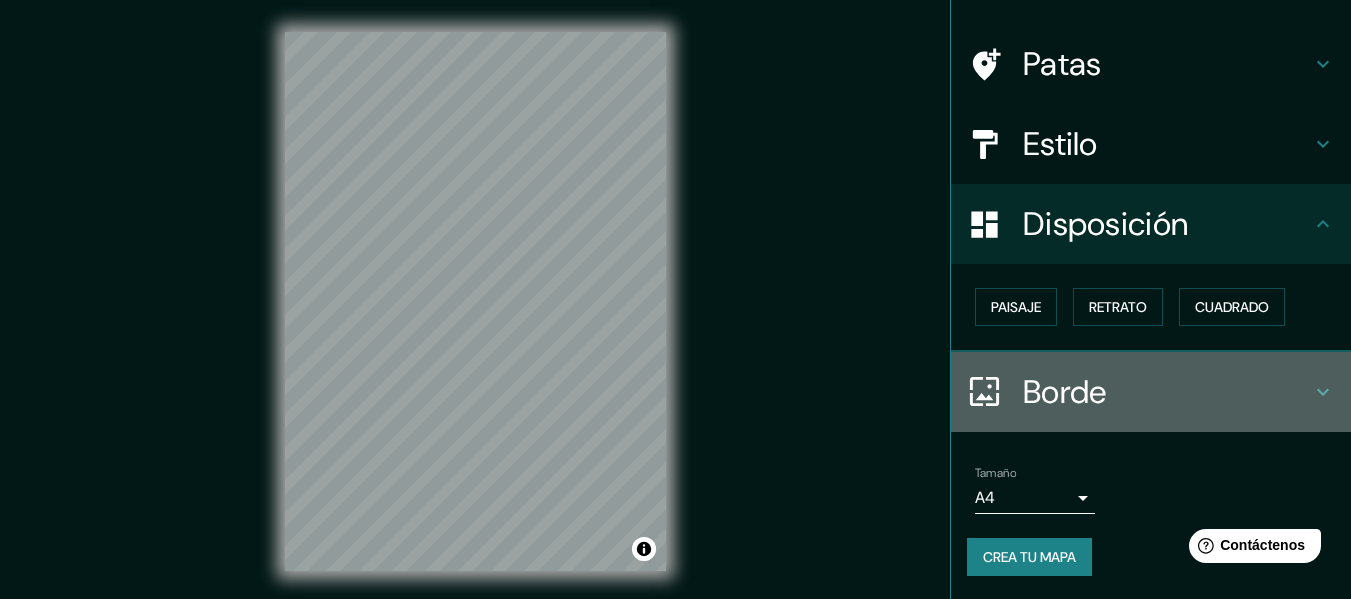 click 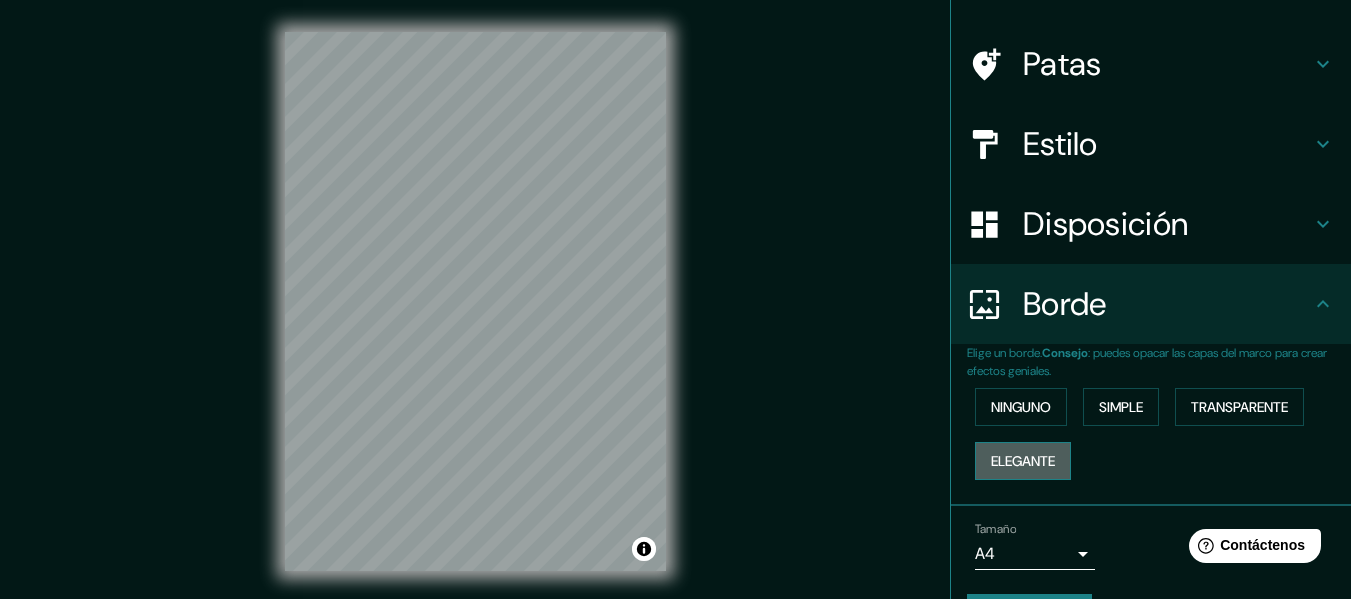 click on "Elegante" at bounding box center (1023, 461) 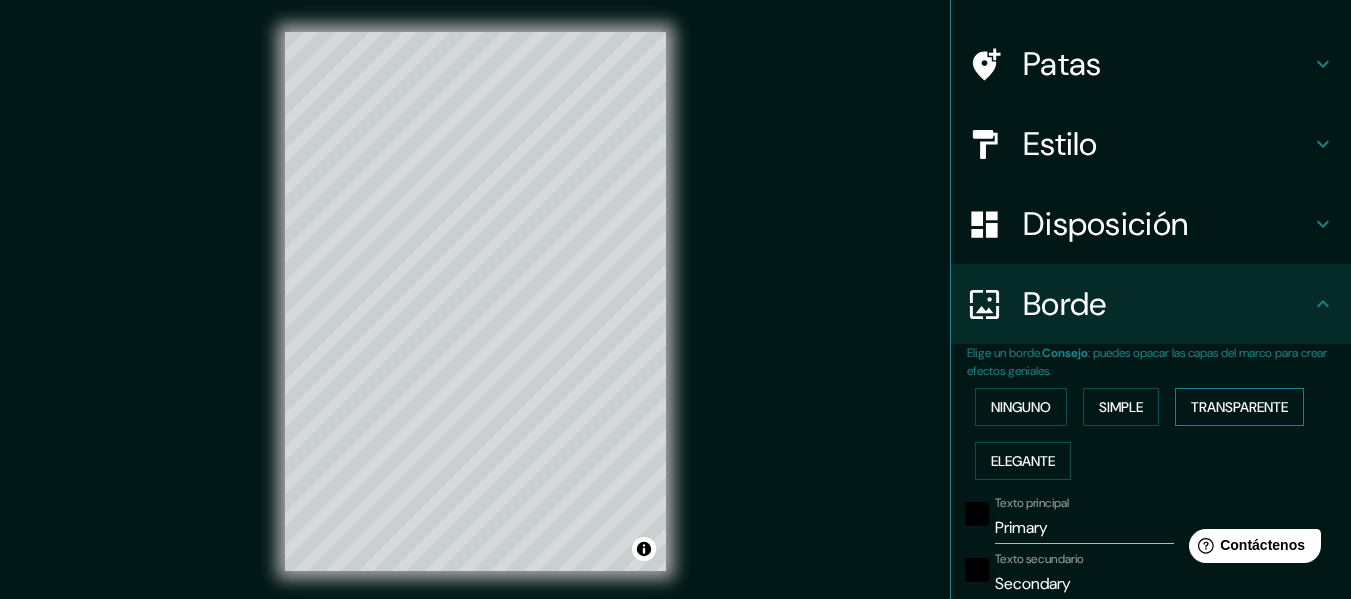 click on "Transparente" at bounding box center (1239, 407) 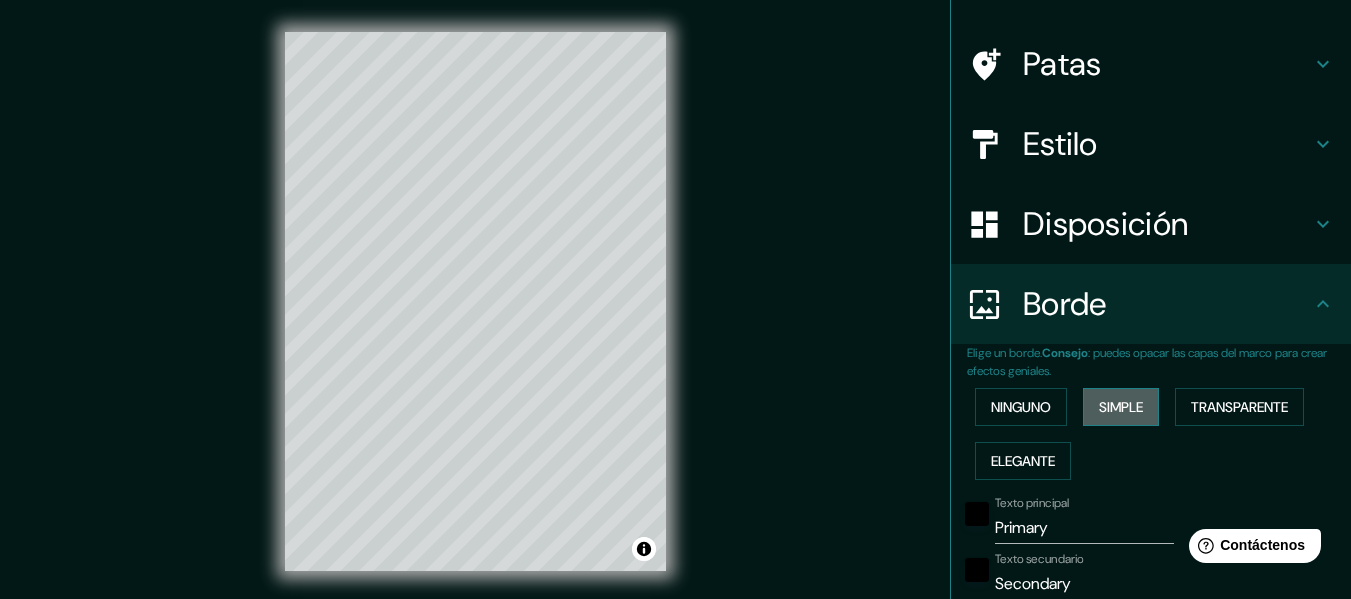 click on "Simple" at bounding box center (1121, 407) 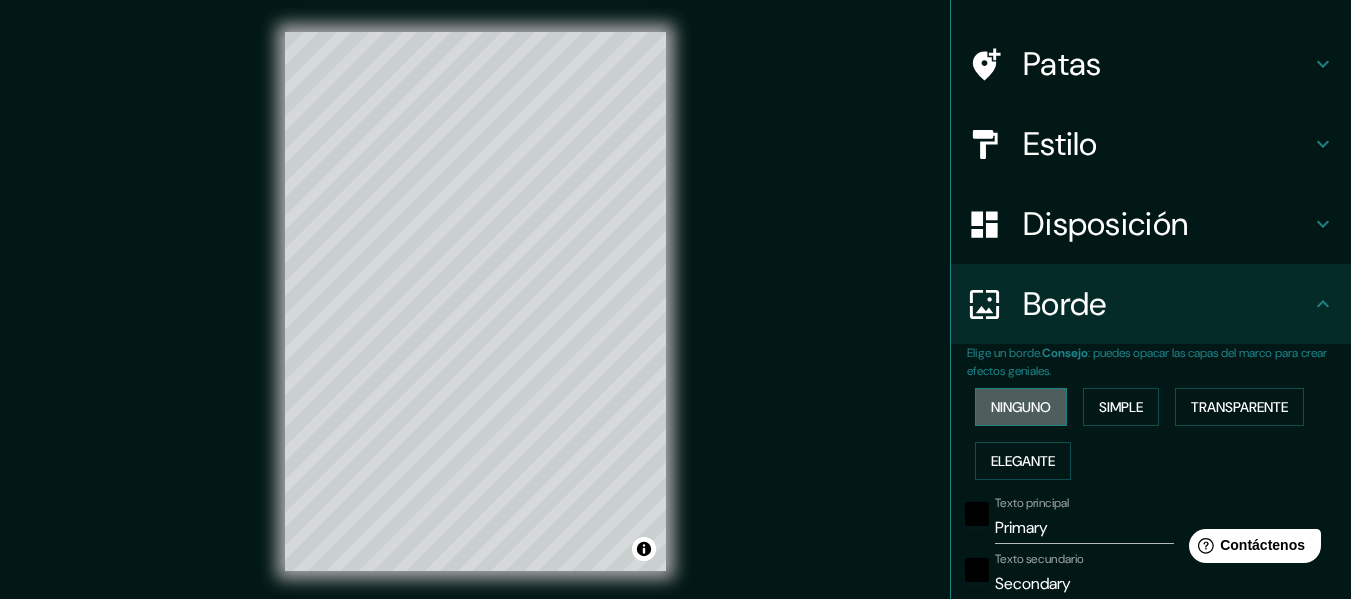 click on "Ninguno" at bounding box center (1021, 407) 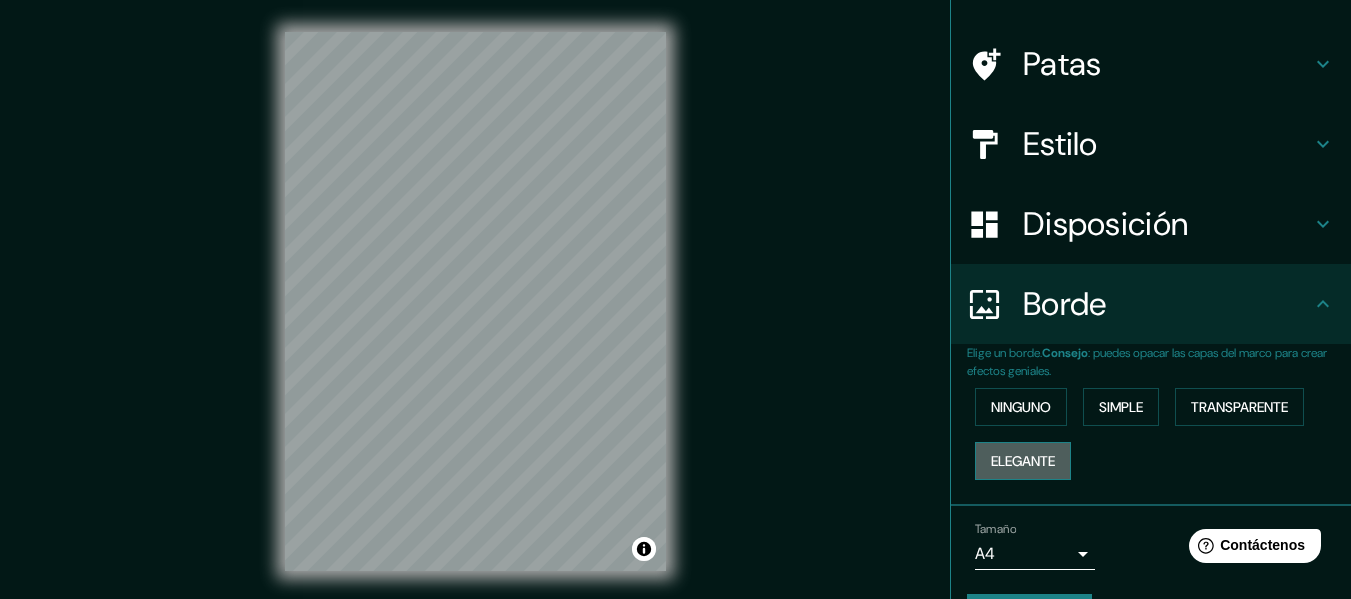 click on "Elegante" at bounding box center (1023, 461) 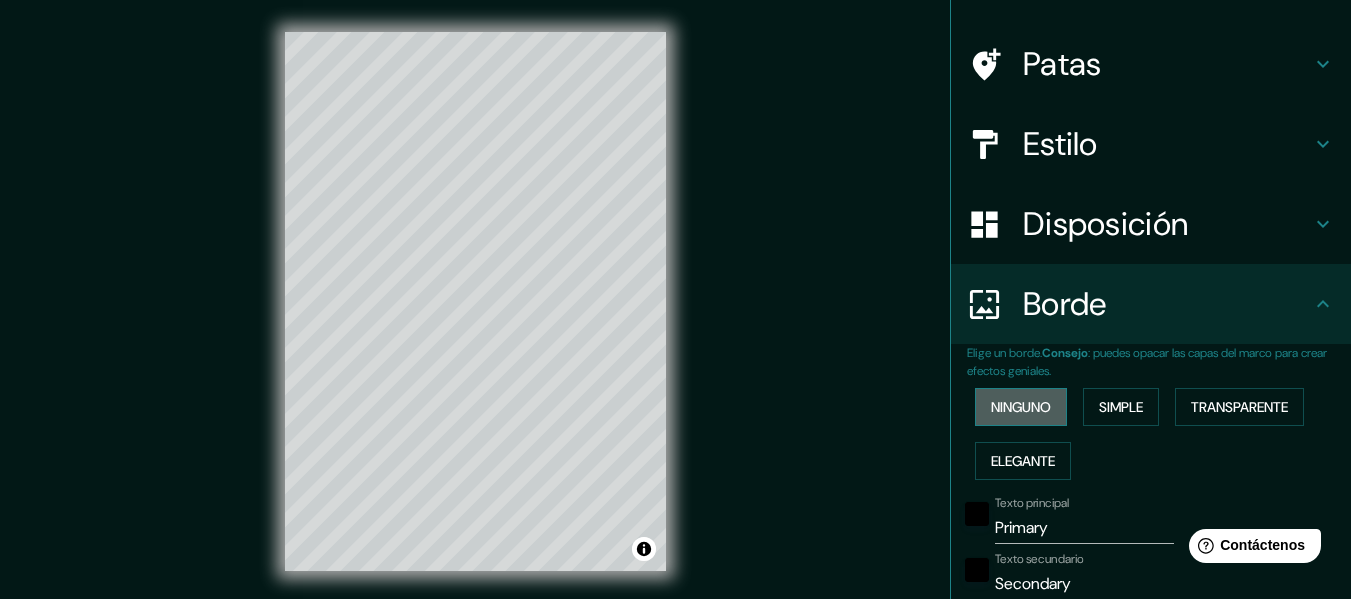 click on "Ninguno" at bounding box center [1021, 407] 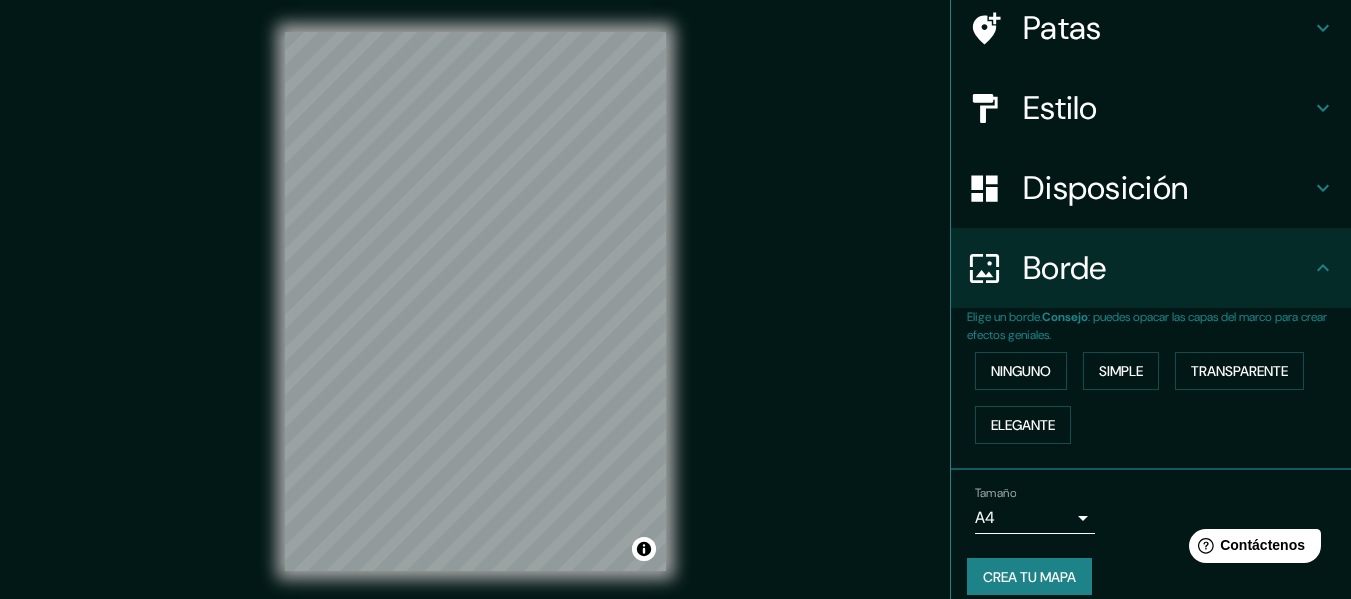 scroll, scrollTop: 178, scrollLeft: 0, axis: vertical 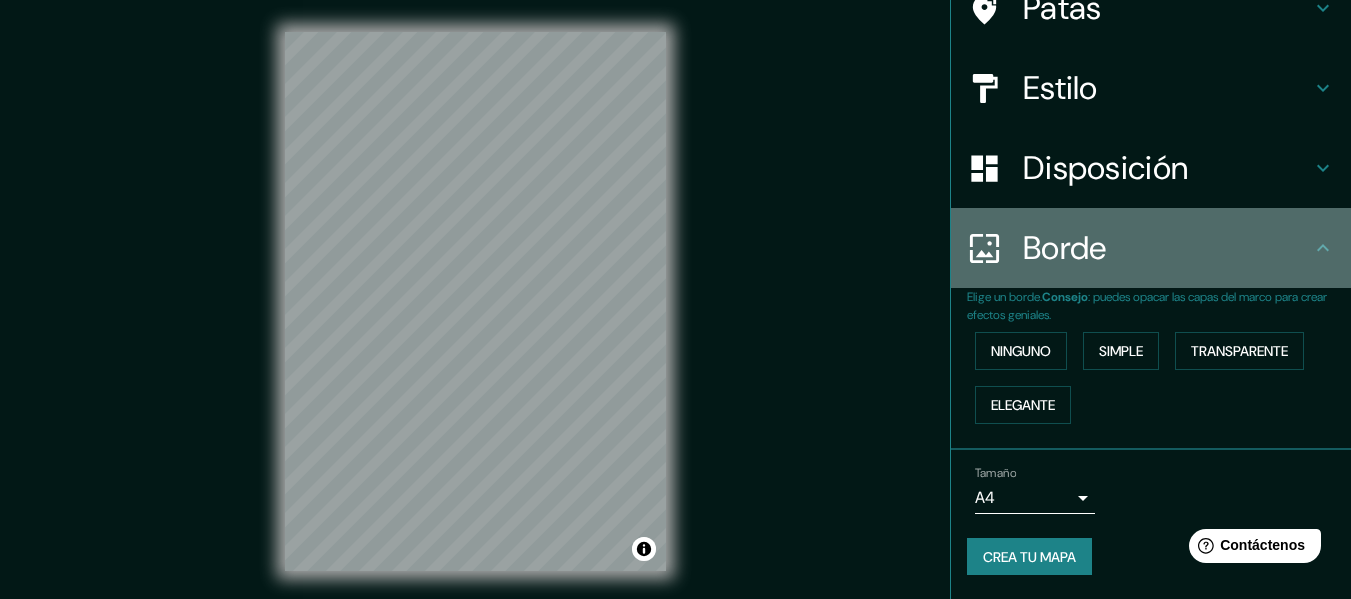 click 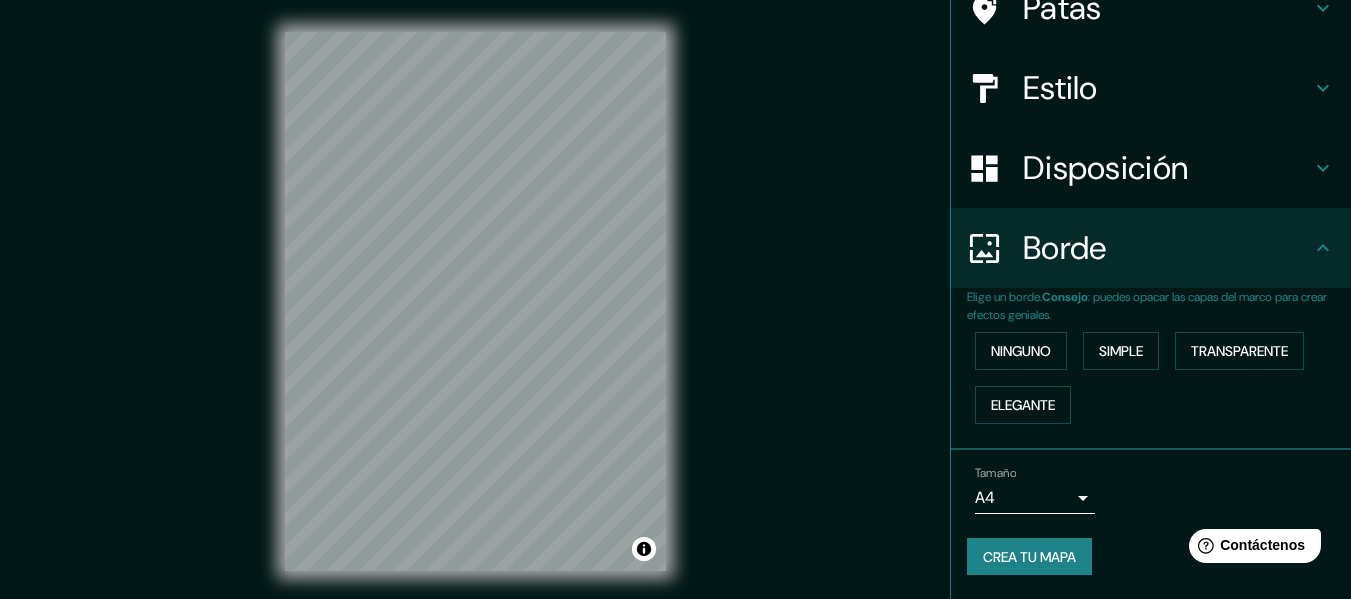 click 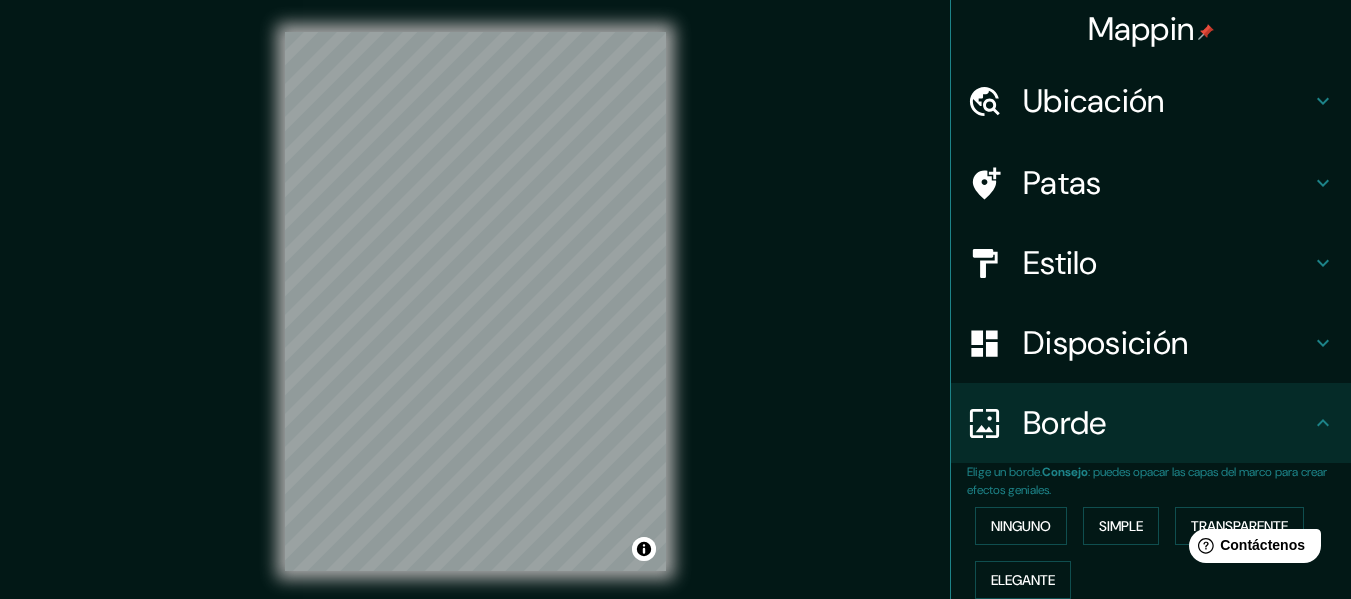 scroll, scrollTop: 0, scrollLeft: 0, axis: both 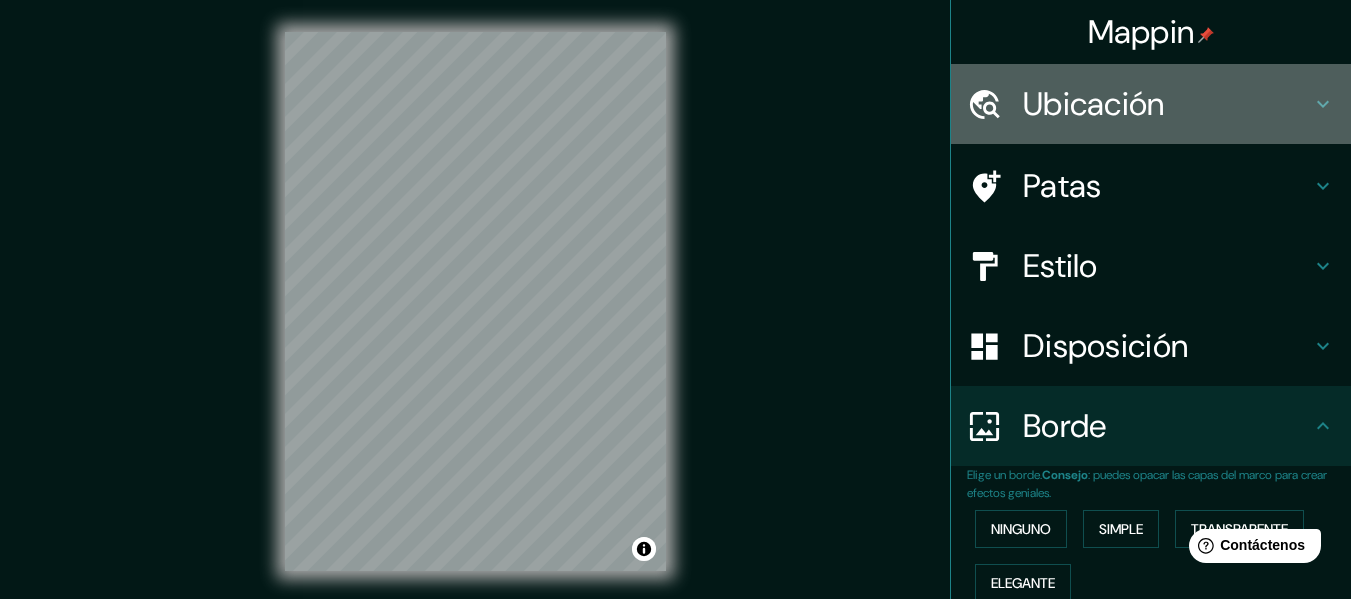 click 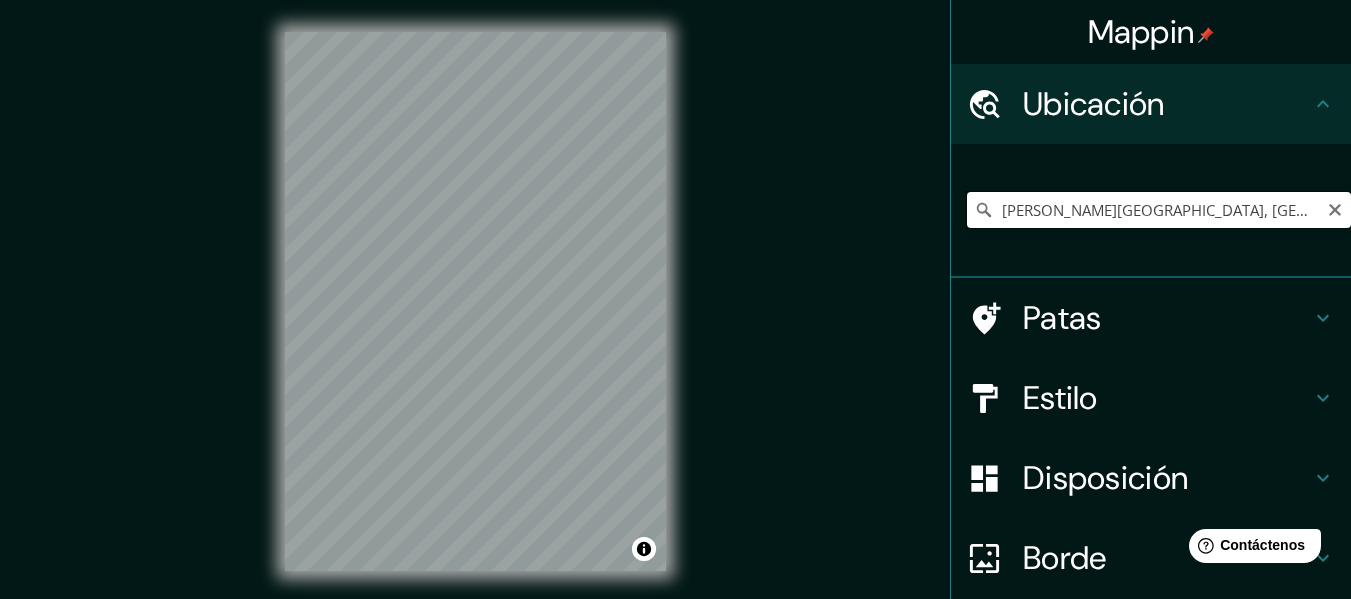 click on "[PERSON_NAME][GEOGRAPHIC_DATA], [GEOGRAPHIC_DATA], [GEOGRAPHIC_DATA]" at bounding box center [1159, 210] 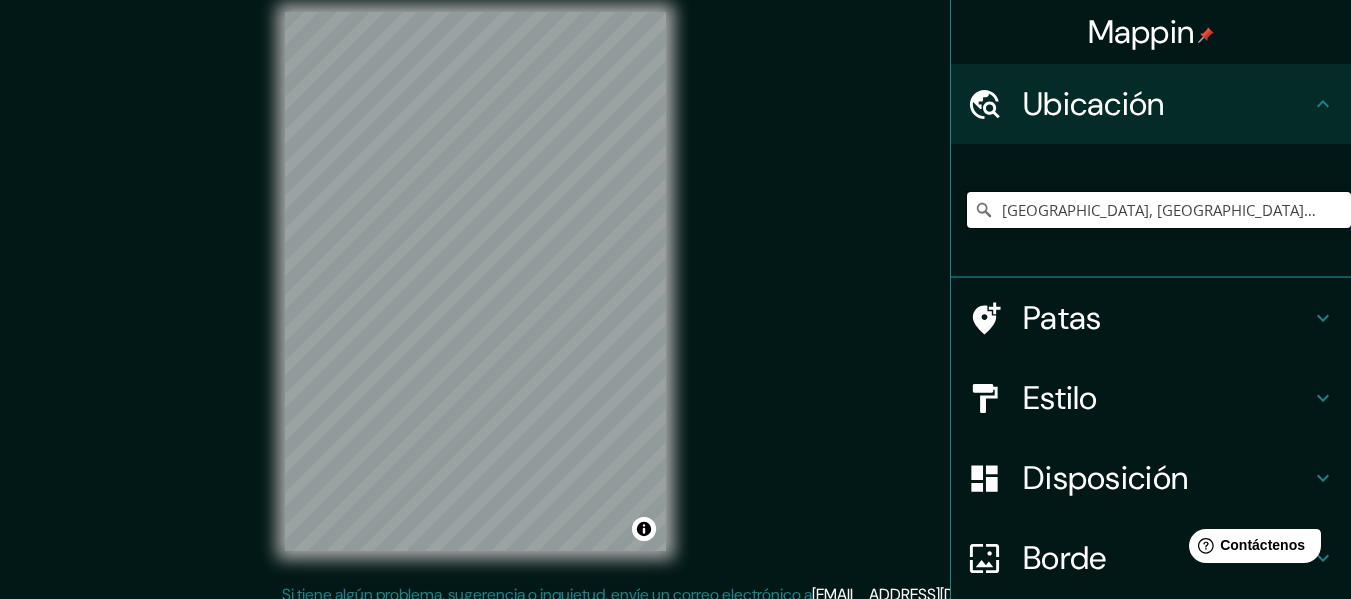 scroll, scrollTop: 36, scrollLeft: 0, axis: vertical 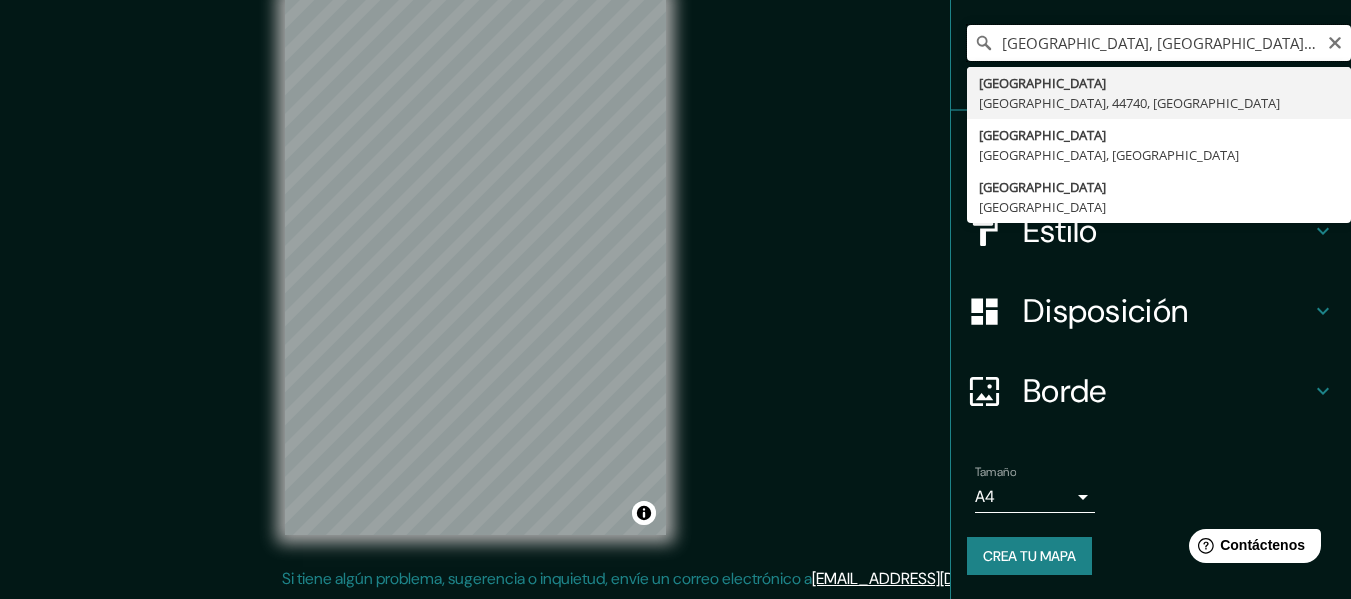 click on "[GEOGRAPHIC_DATA], [GEOGRAPHIC_DATA], 44740, [GEOGRAPHIC_DATA]" at bounding box center (1159, 43) 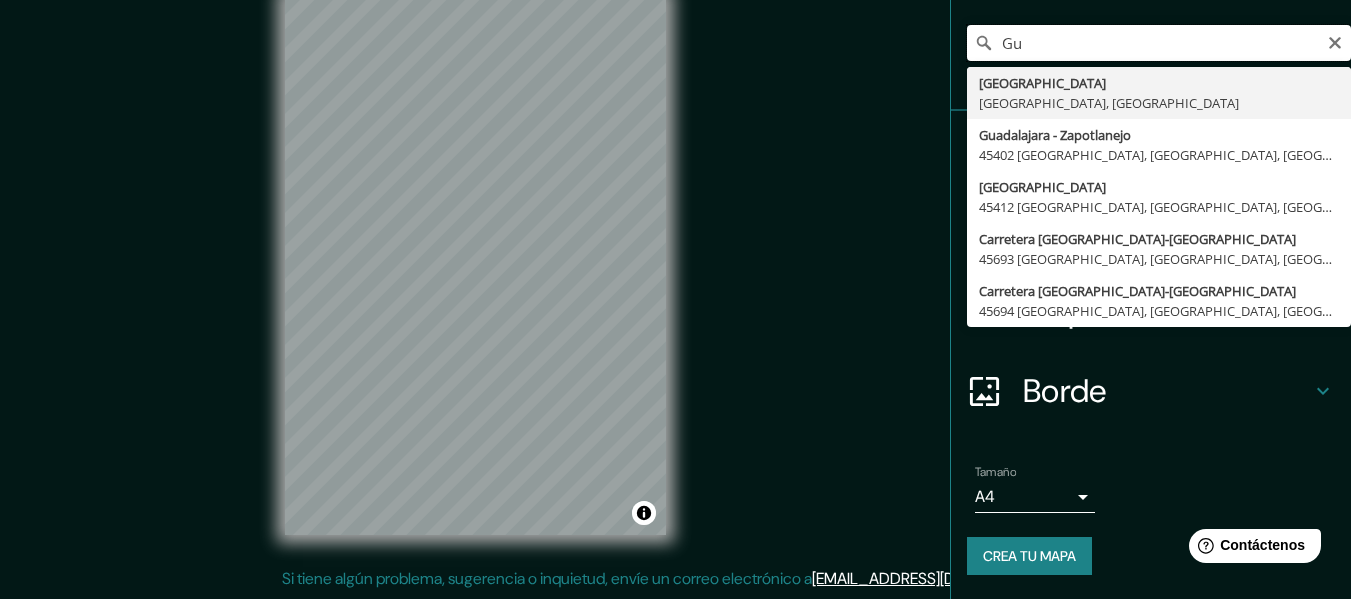 type on "G" 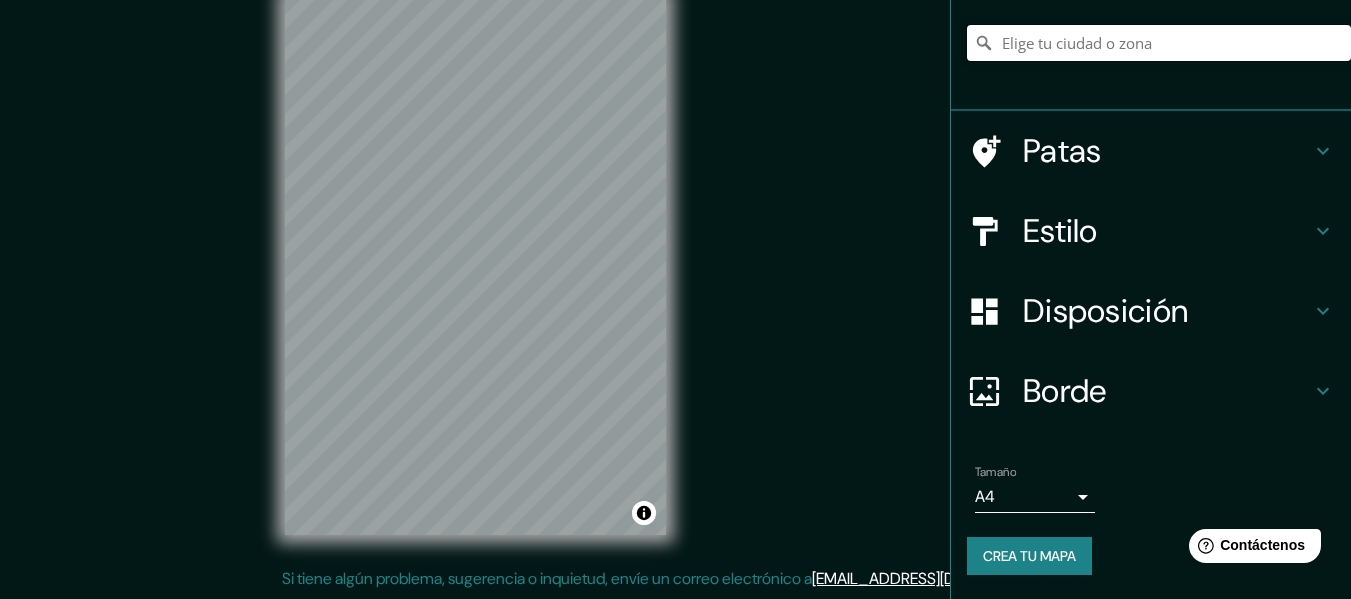 click at bounding box center [1159, 43] 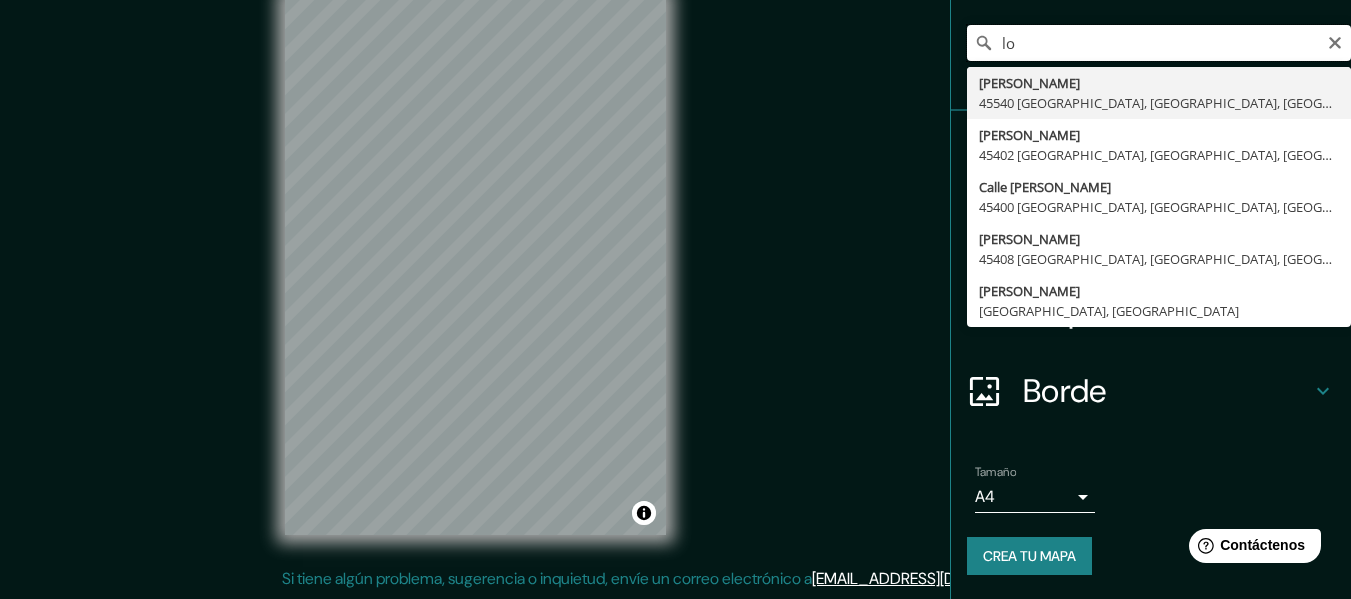 type on "l" 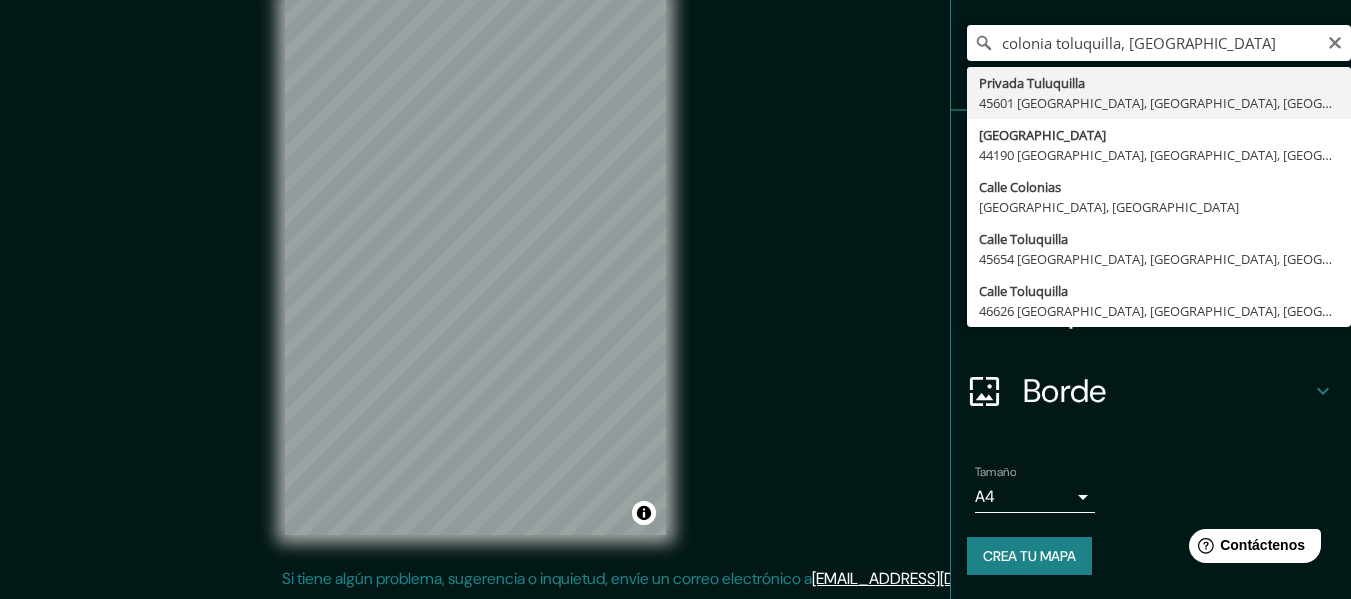 type on "Privada Tuluquilla, 45601 [GEOGRAPHIC_DATA], [GEOGRAPHIC_DATA], [GEOGRAPHIC_DATA]" 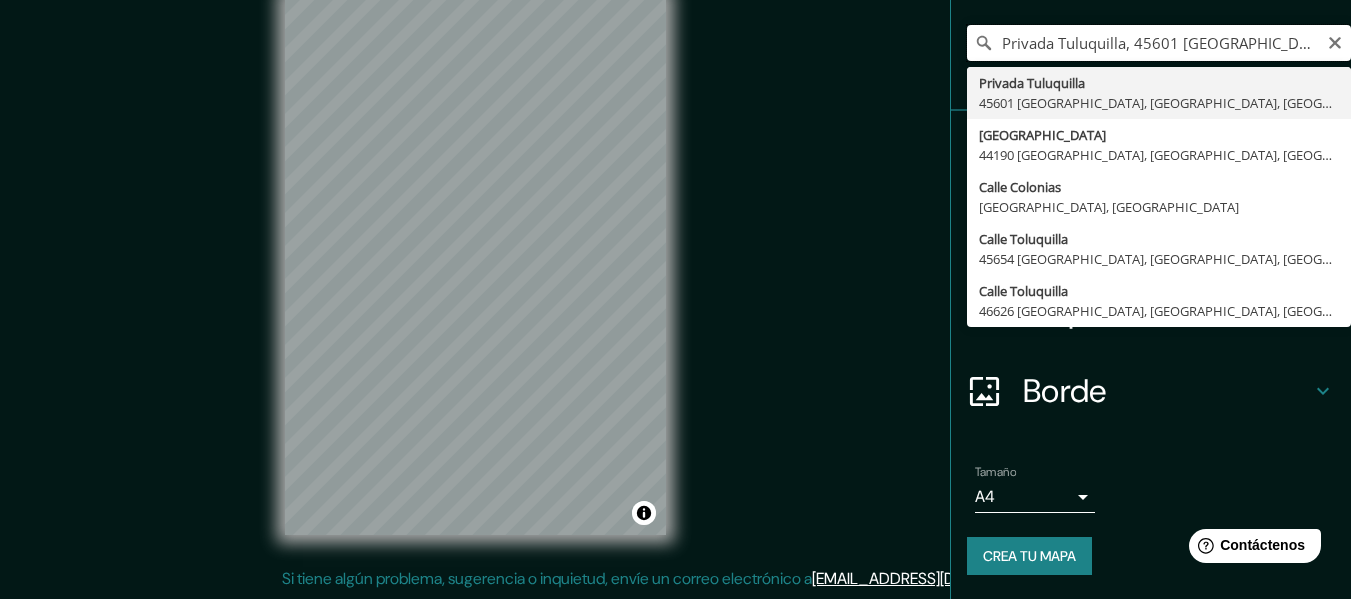 scroll, scrollTop: 0, scrollLeft: 0, axis: both 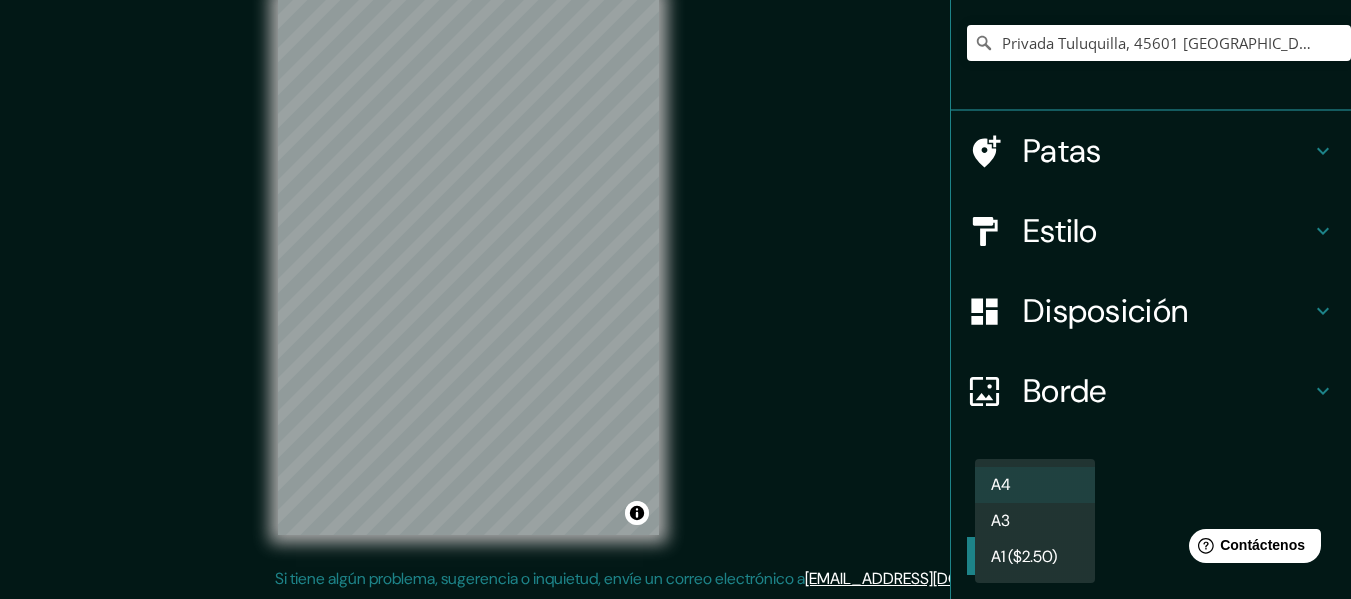 click on "Mappin Ubicación Privada Tuluquilla, 45601 [GEOGRAPHIC_DATA], [GEOGRAPHIC_DATA], [GEOGRAPHIC_DATA] Patas Estilo Disposición Borde Elige un borde.  Consejo  : puedes opacar las capas del marco para crear efectos geniales. Ninguno Simple Transparente Elegante Tamaño A4 single Crea tu mapa © Mapbox   © OpenStreetMap   Improve this map Si tiene algún problema, sugerencia o inquietud, envíe un correo electrónico a  [EMAIL_ADDRESS][DOMAIN_NAME]  .   . . Texto original Valora esta traducción Tu opinión servirá para ayudar a mejorar el Traductor de Google A4 A3 A1 ($2.50)" at bounding box center (675, 263) 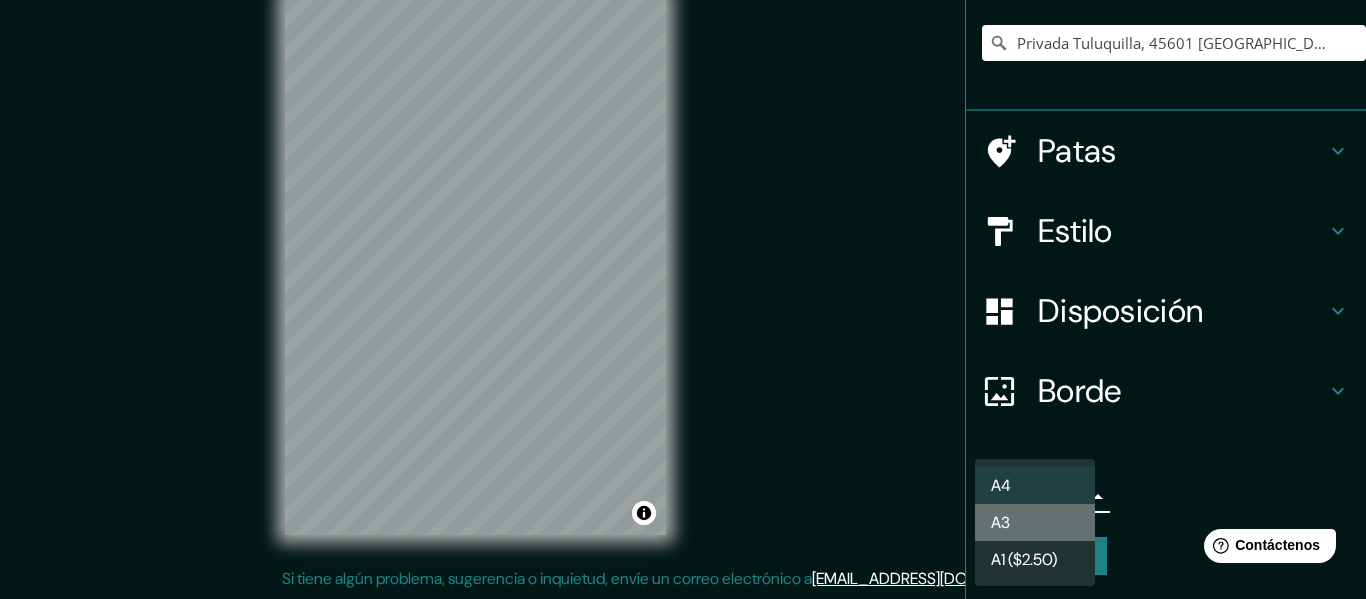 click on "A3" at bounding box center [1035, 522] 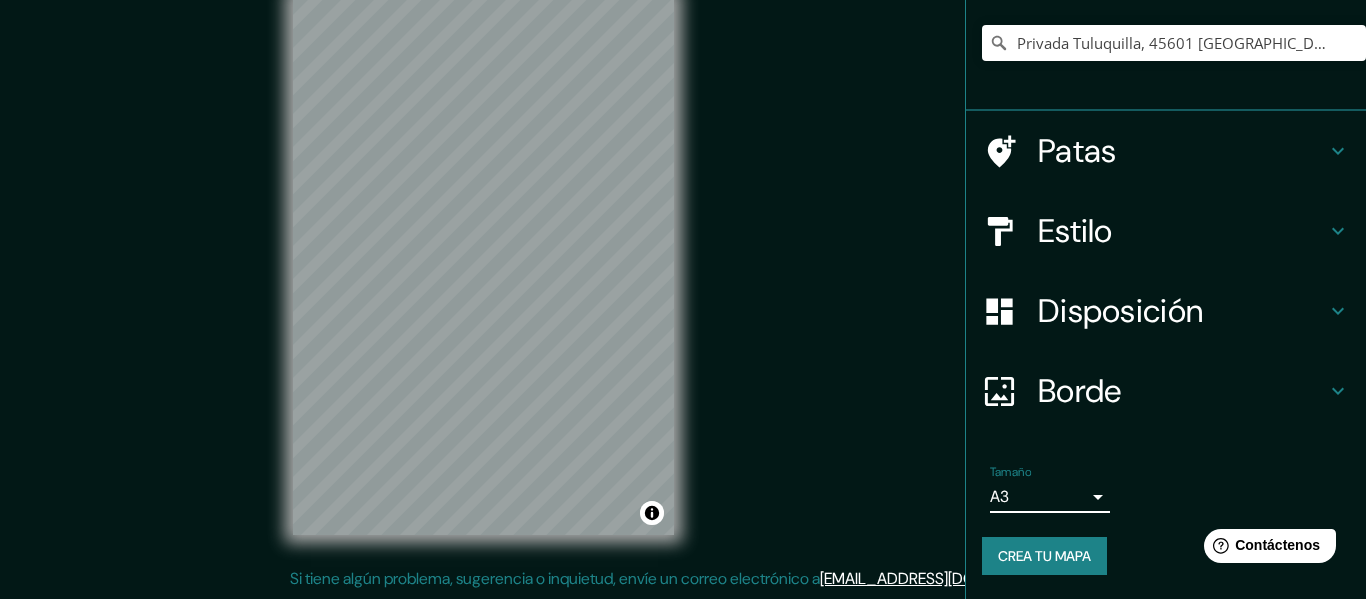 click on "Mappin Ubicación Privada Tuluquilla, 45601 [GEOGRAPHIC_DATA], [GEOGRAPHIC_DATA], [GEOGRAPHIC_DATA] Patas Estilo Disposición Borde Elige un borde.  Consejo  : puedes opacar las capas del marco para crear efectos geniales. Ninguno Simple Transparente Elegante Tamaño A3 a4 Crea tu mapa © Mapbox   © OpenStreetMap   Improve this map Si tiene algún problema, sugerencia o inquietud, envíe un correo electrónico a  [EMAIL_ADDRESS][DOMAIN_NAME]  .   . . Texto original Valora esta traducción Tu opinión servirá para ayudar a mejorar el Traductor de Google" at bounding box center (683, 263) 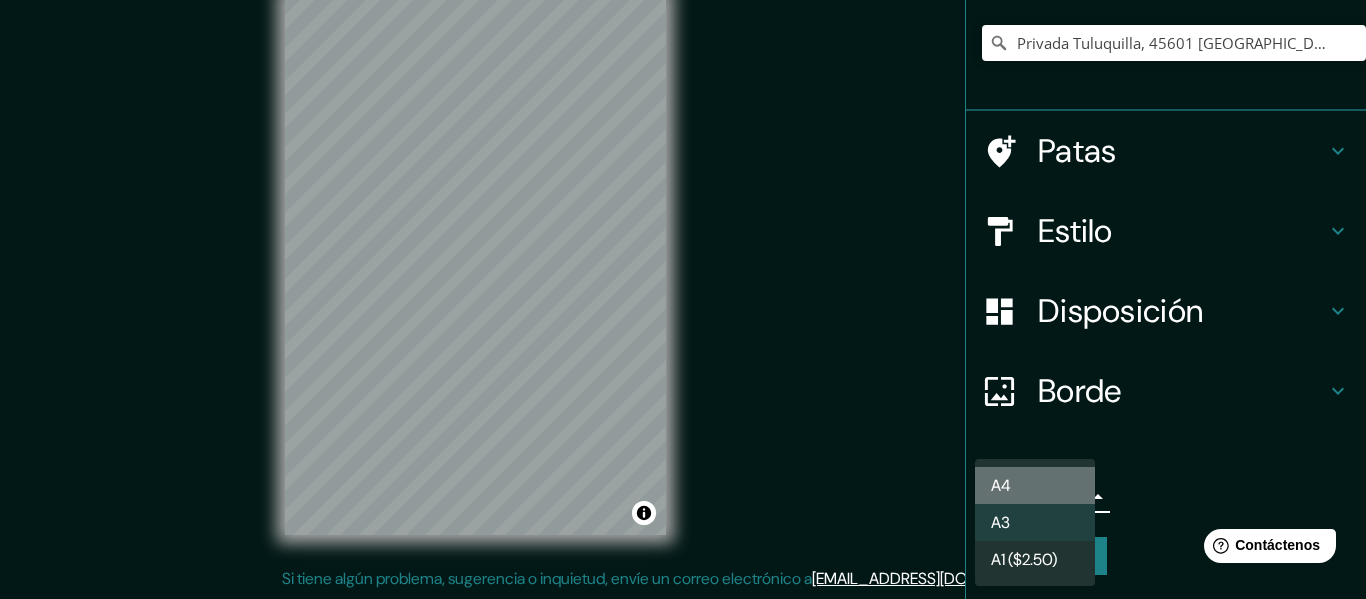 click on "A4" at bounding box center [1035, 485] 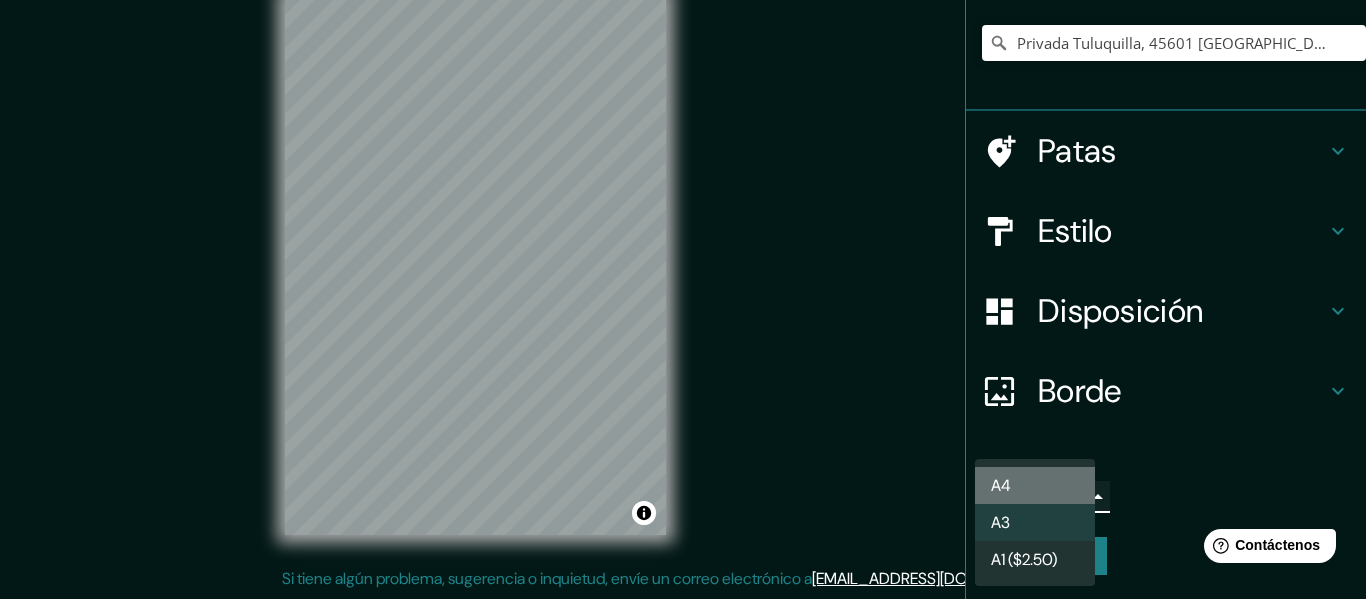 type on "single" 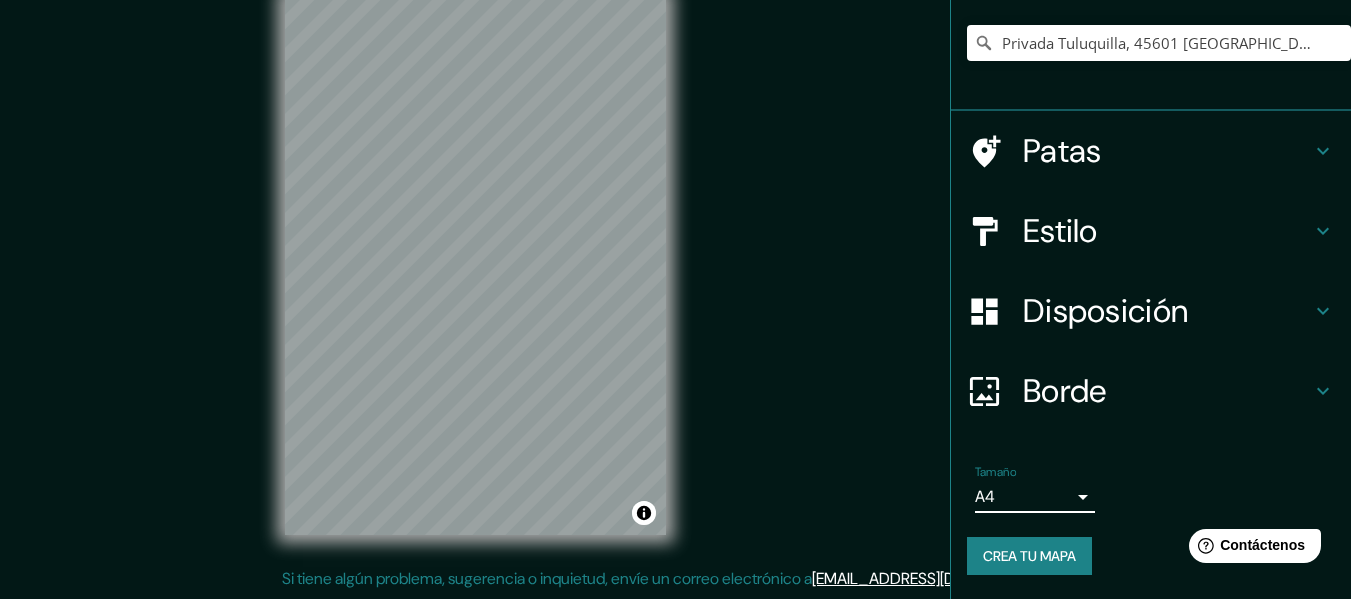 click on "Crea tu mapa" at bounding box center [1029, 556] 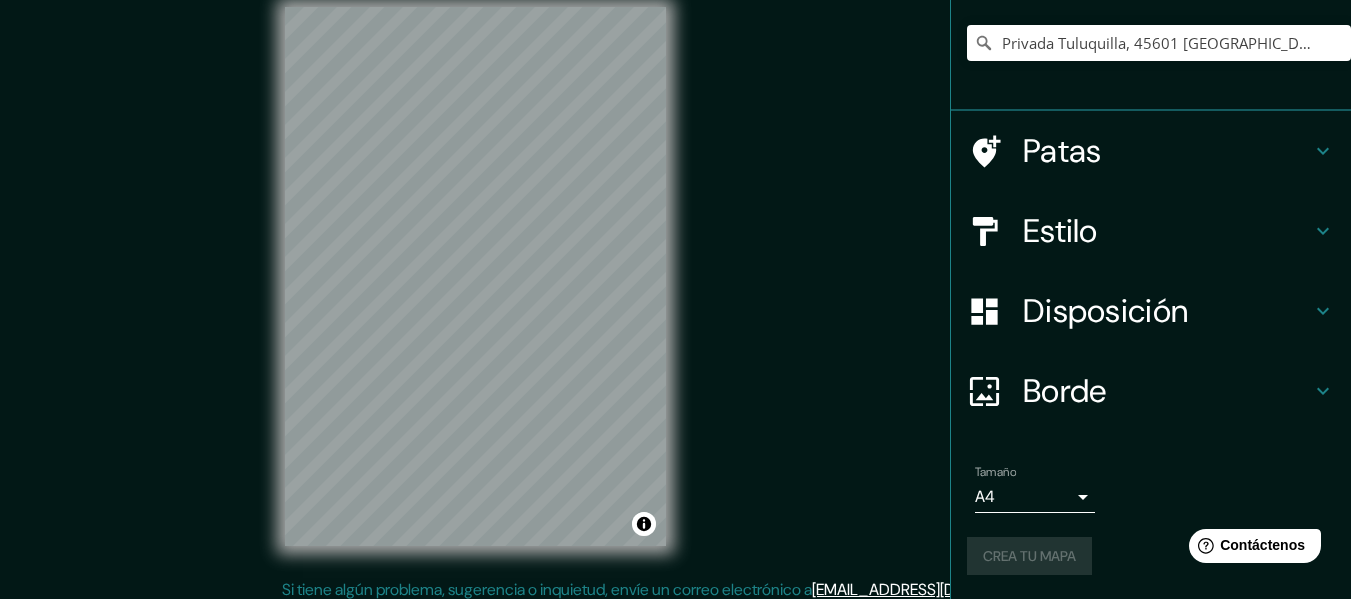 scroll, scrollTop: 36, scrollLeft: 0, axis: vertical 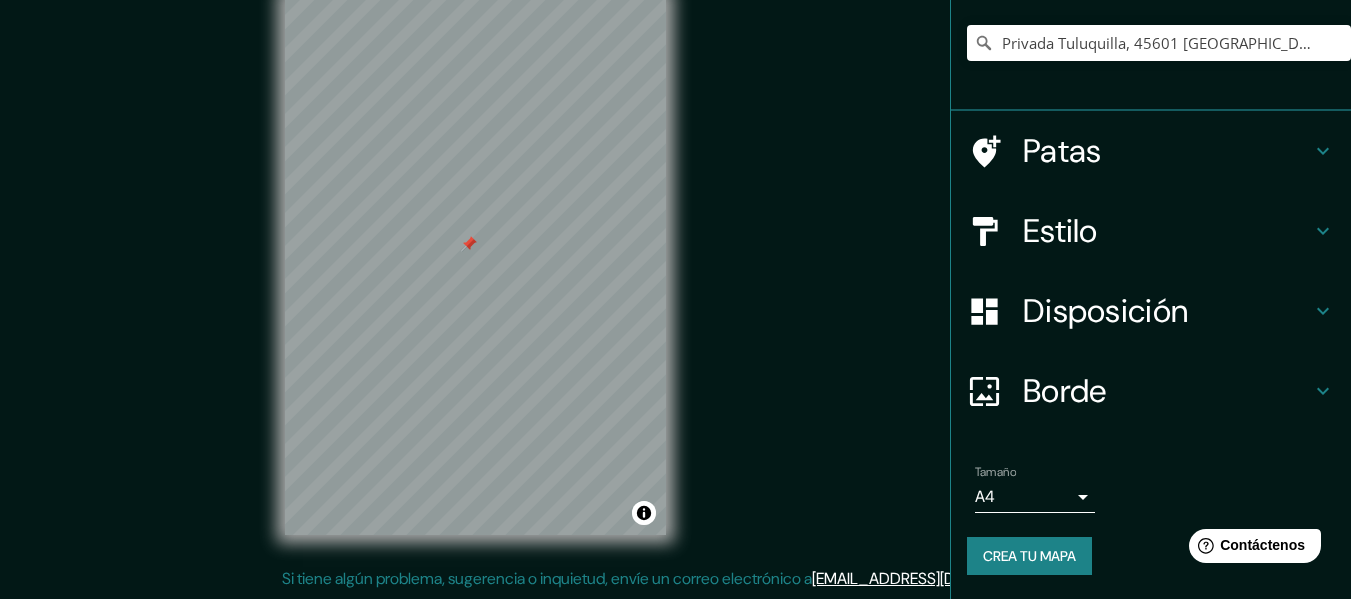 click at bounding box center [469, 244] 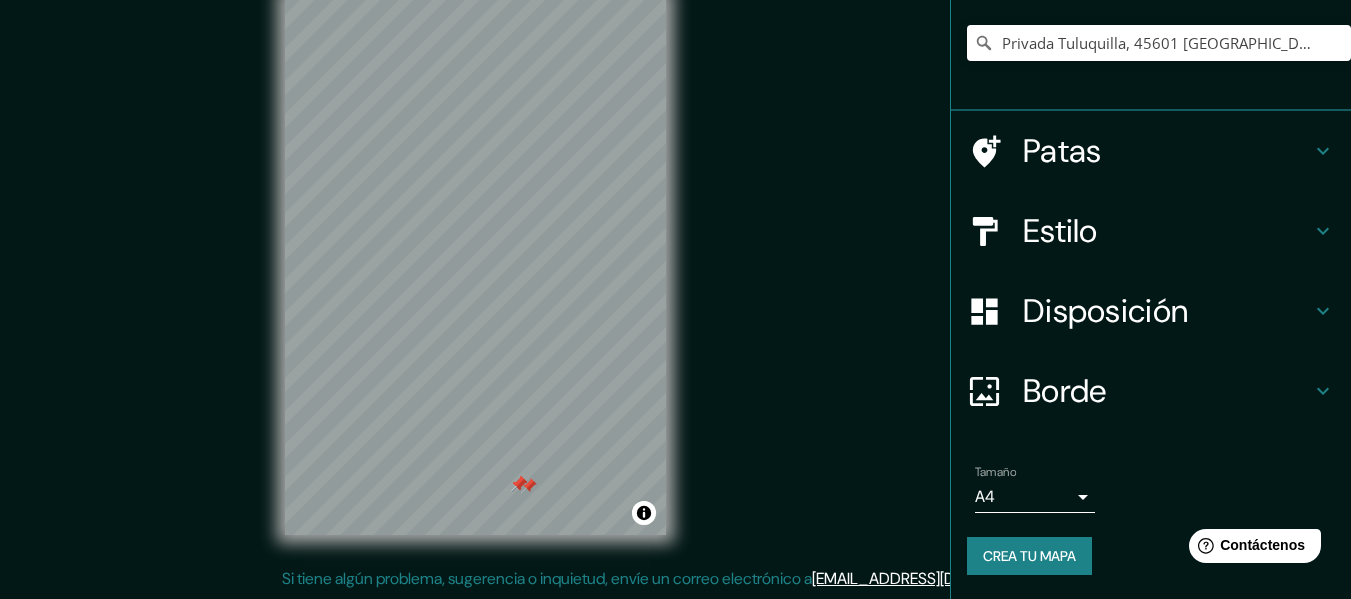 click at bounding box center (519, 484) 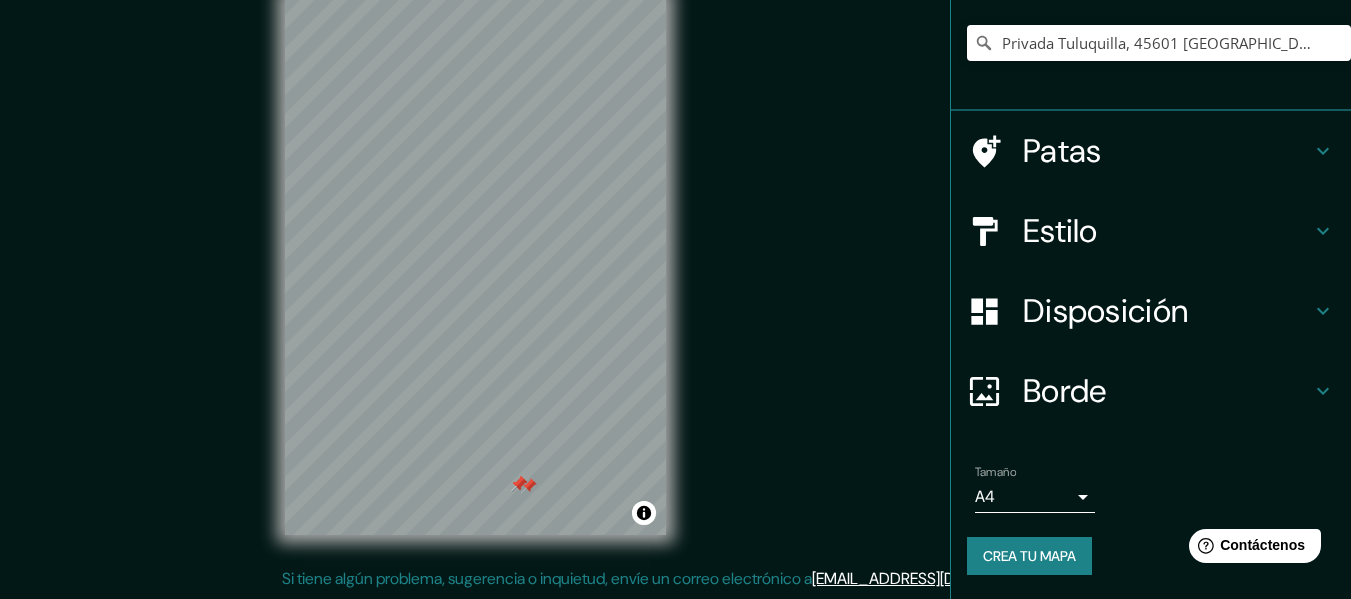 click at bounding box center [519, 484] 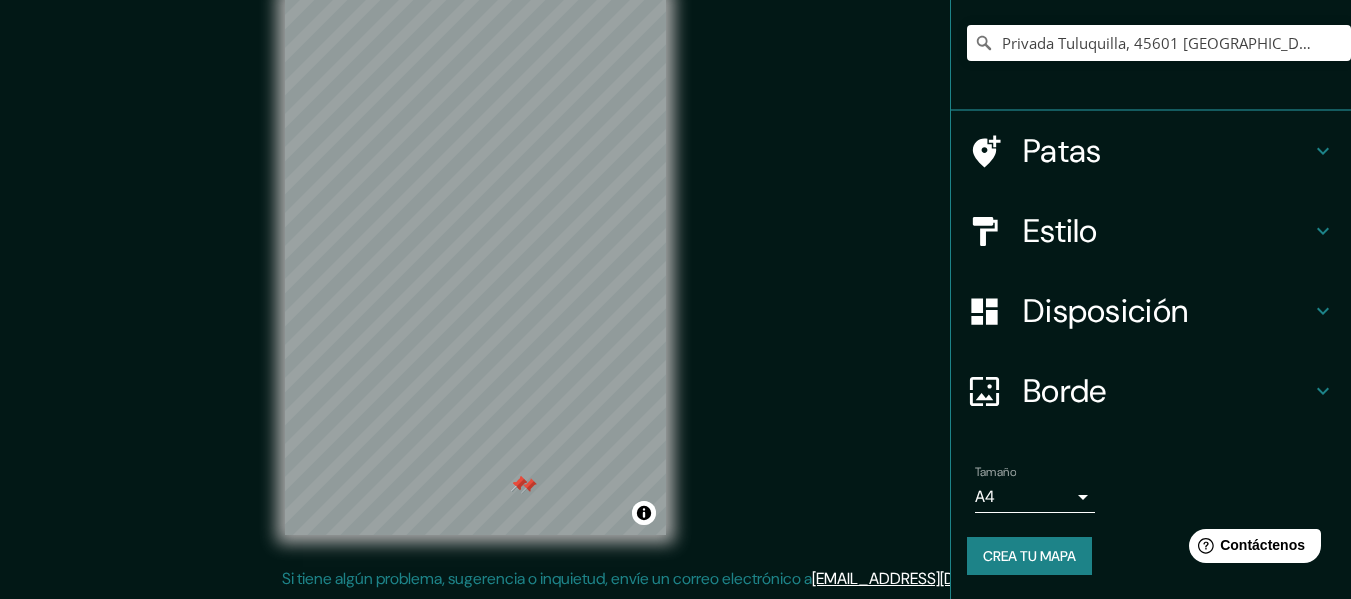 click at bounding box center (519, 484) 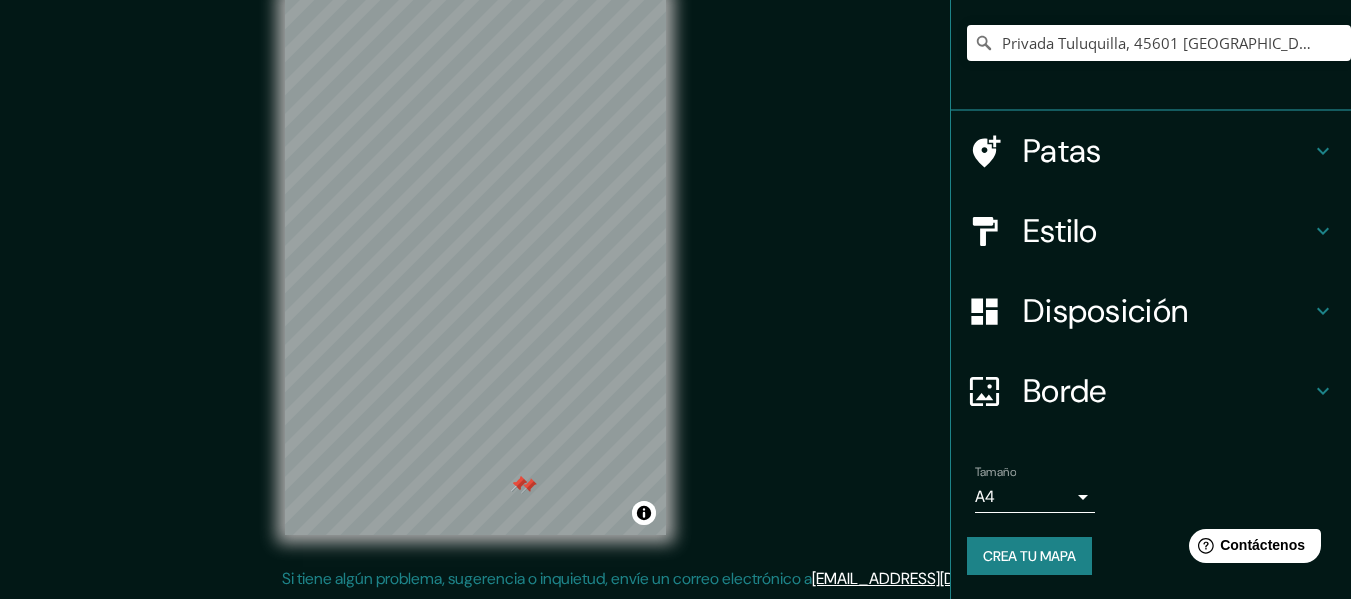 click at bounding box center (529, 486) 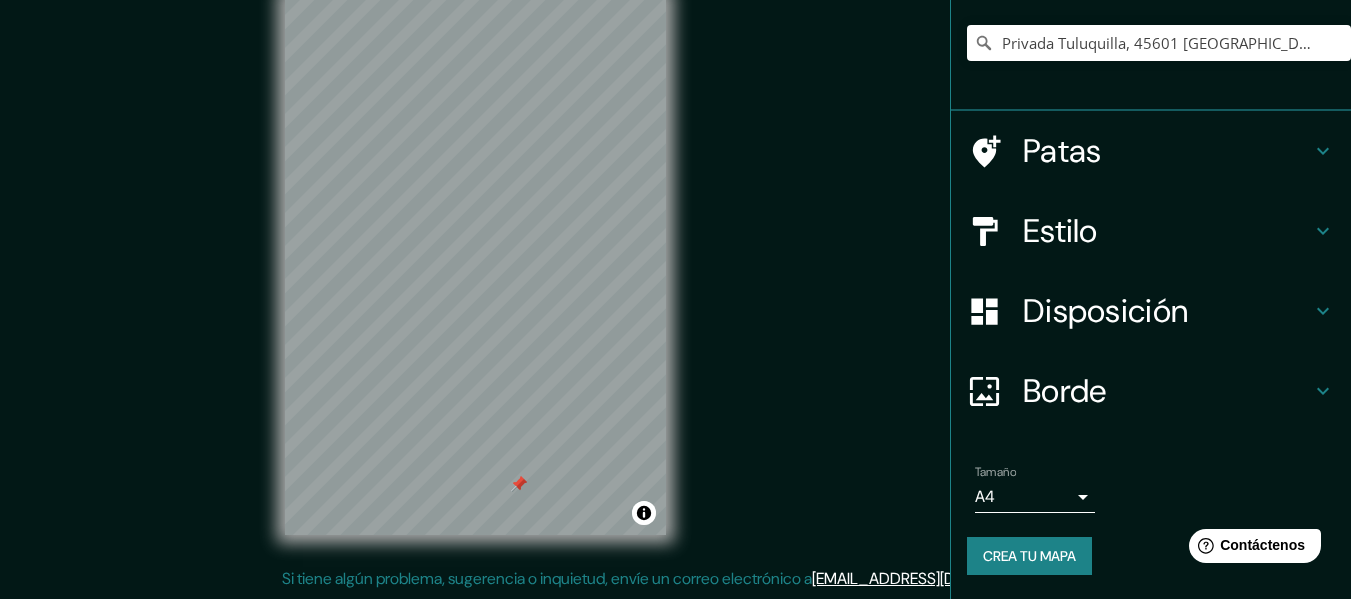 click at bounding box center [519, 484] 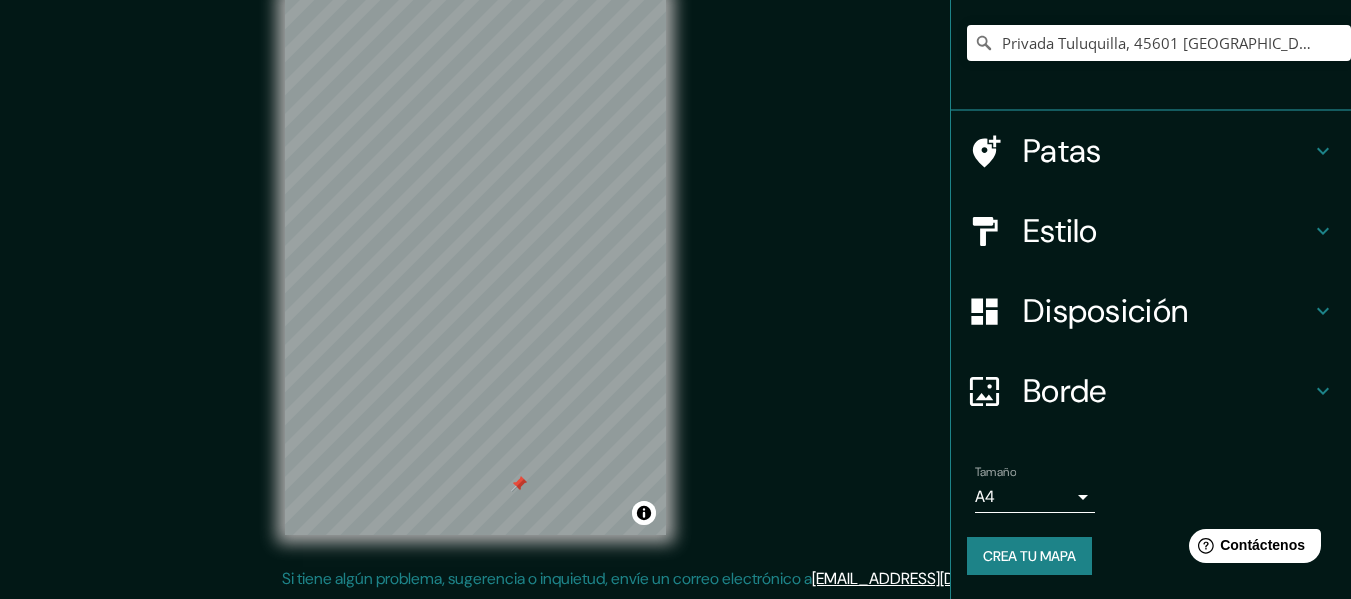 click at bounding box center [519, 484] 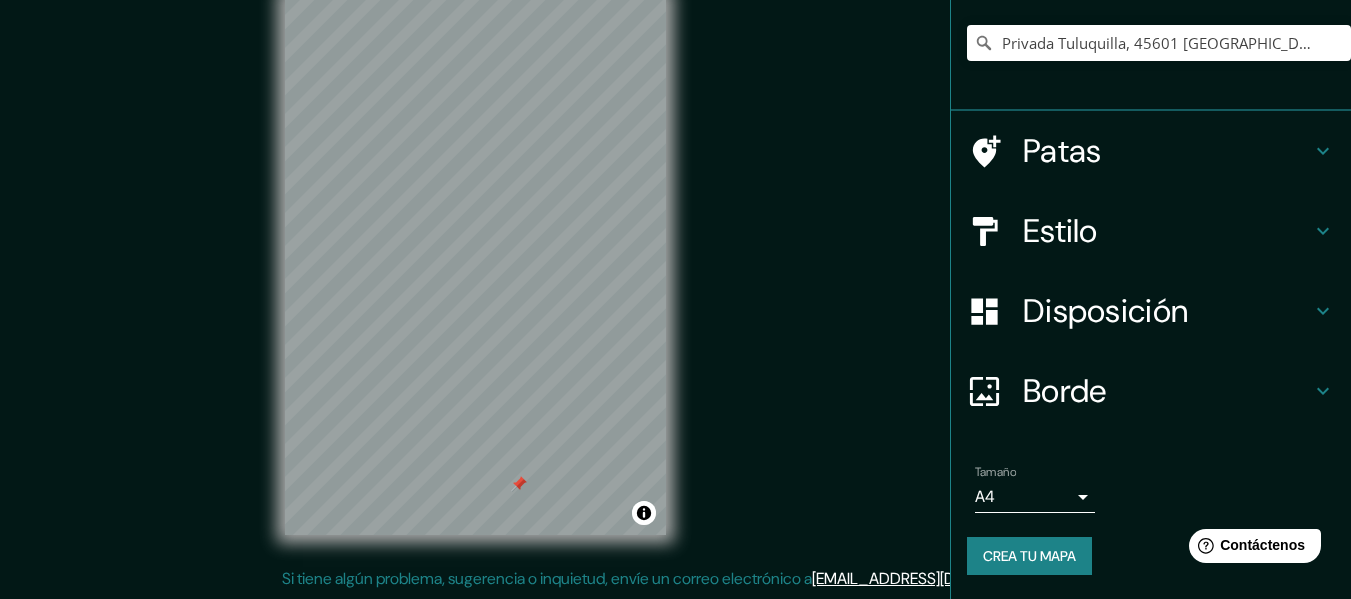 click at bounding box center (519, 484) 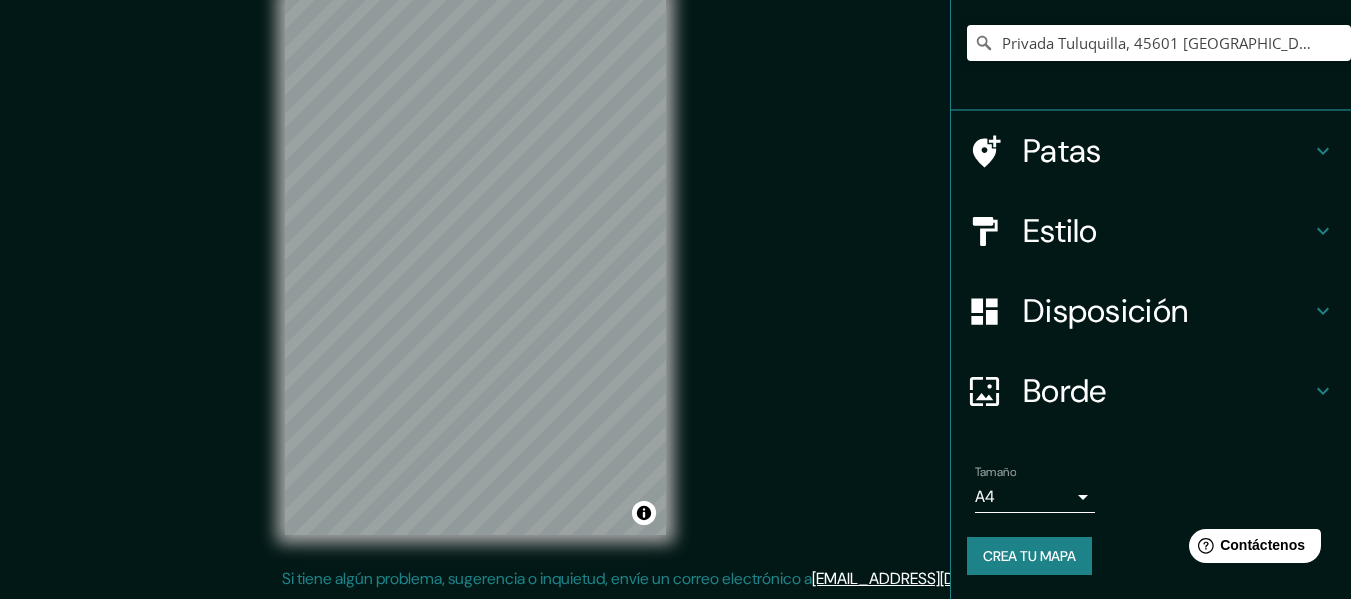 scroll, scrollTop: 0, scrollLeft: 0, axis: both 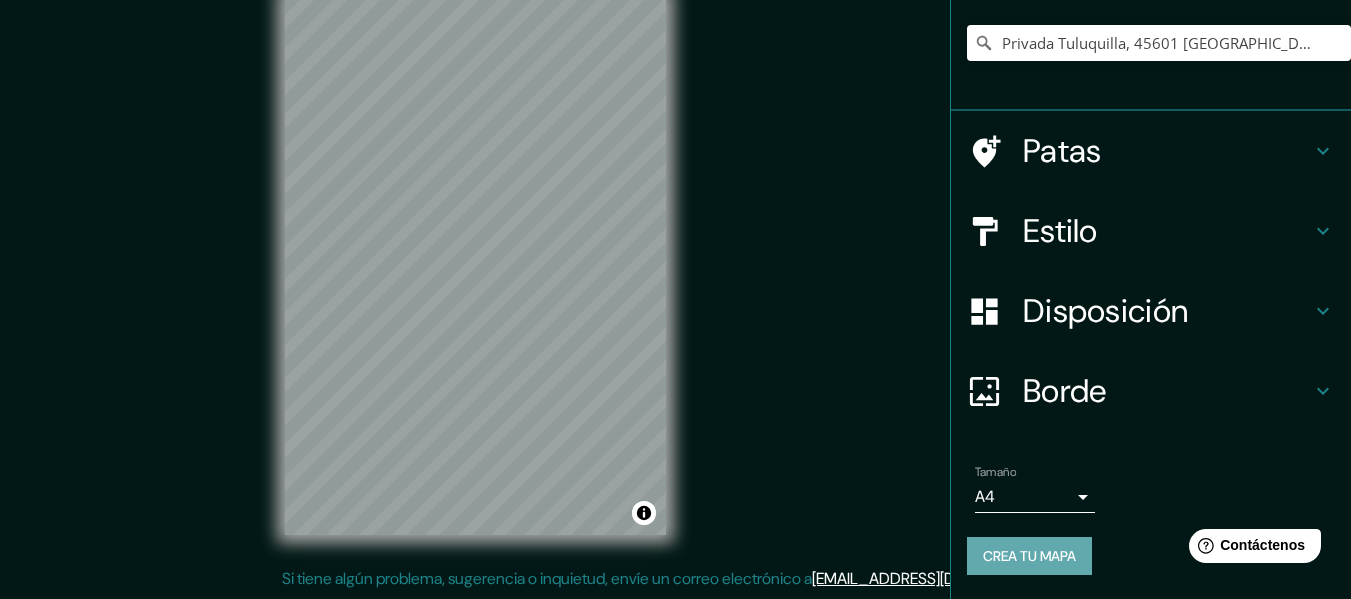 click on "Crea tu mapa" at bounding box center [1029, 556] 